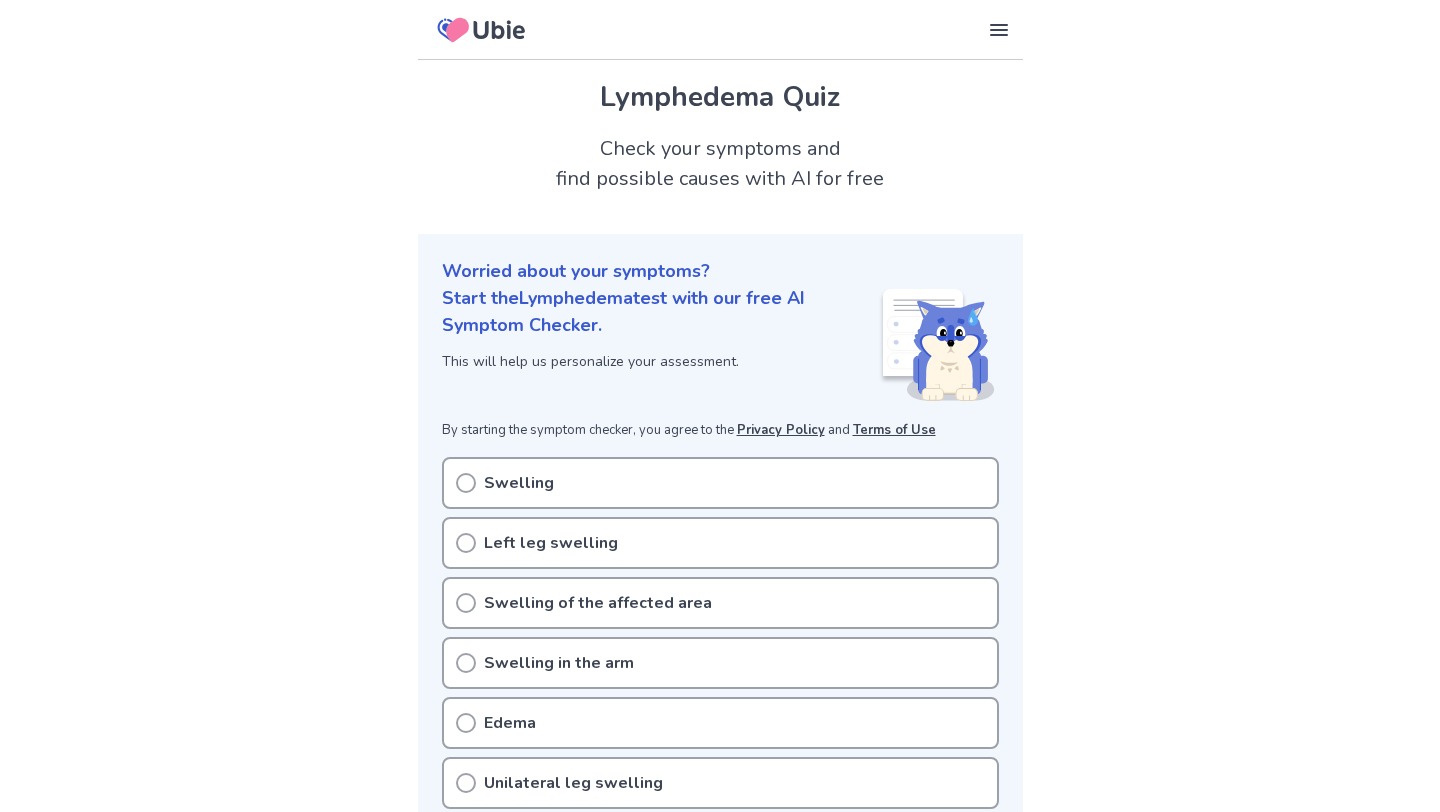 scroll, scrollTop: 61, scrollLeft: 0, axis: vertical 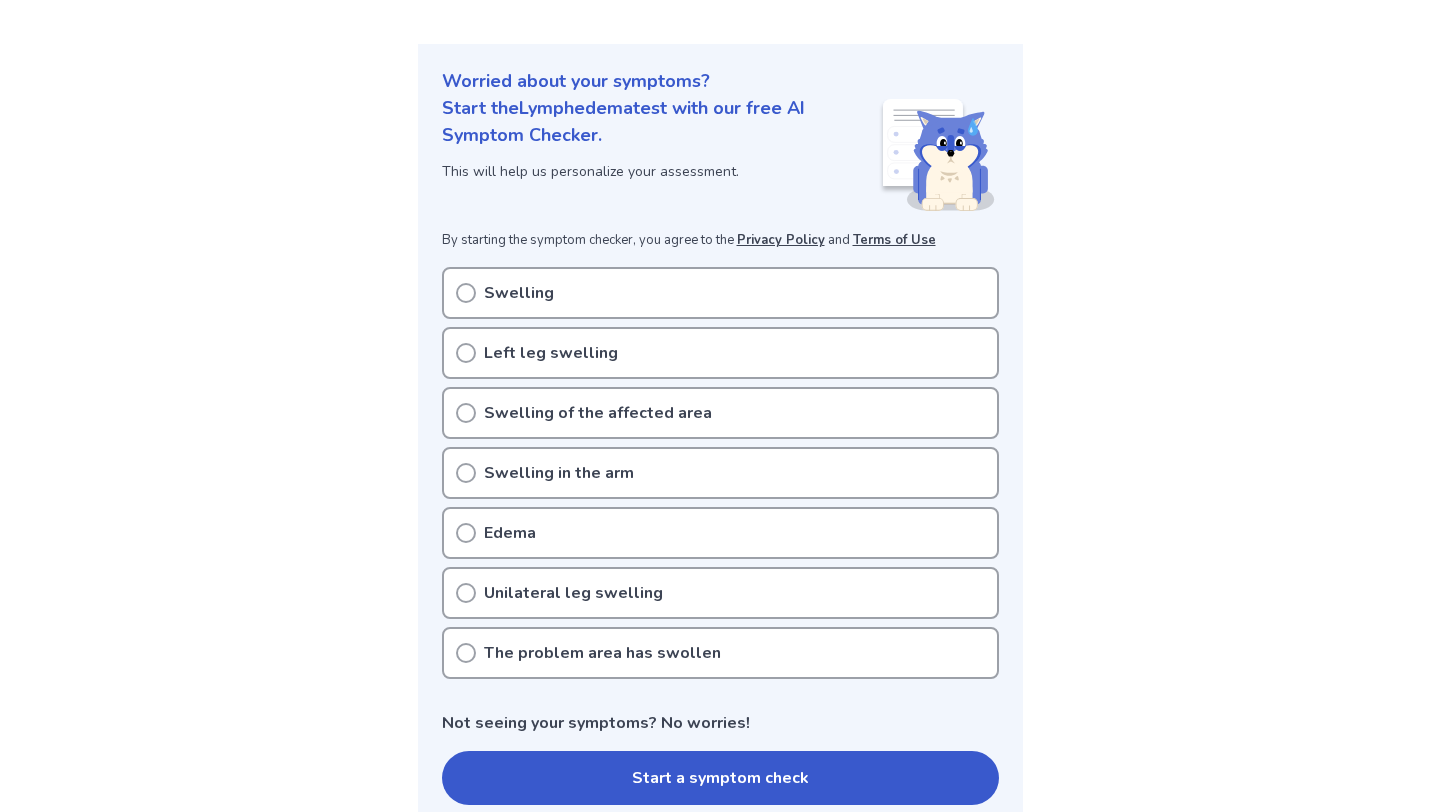 click 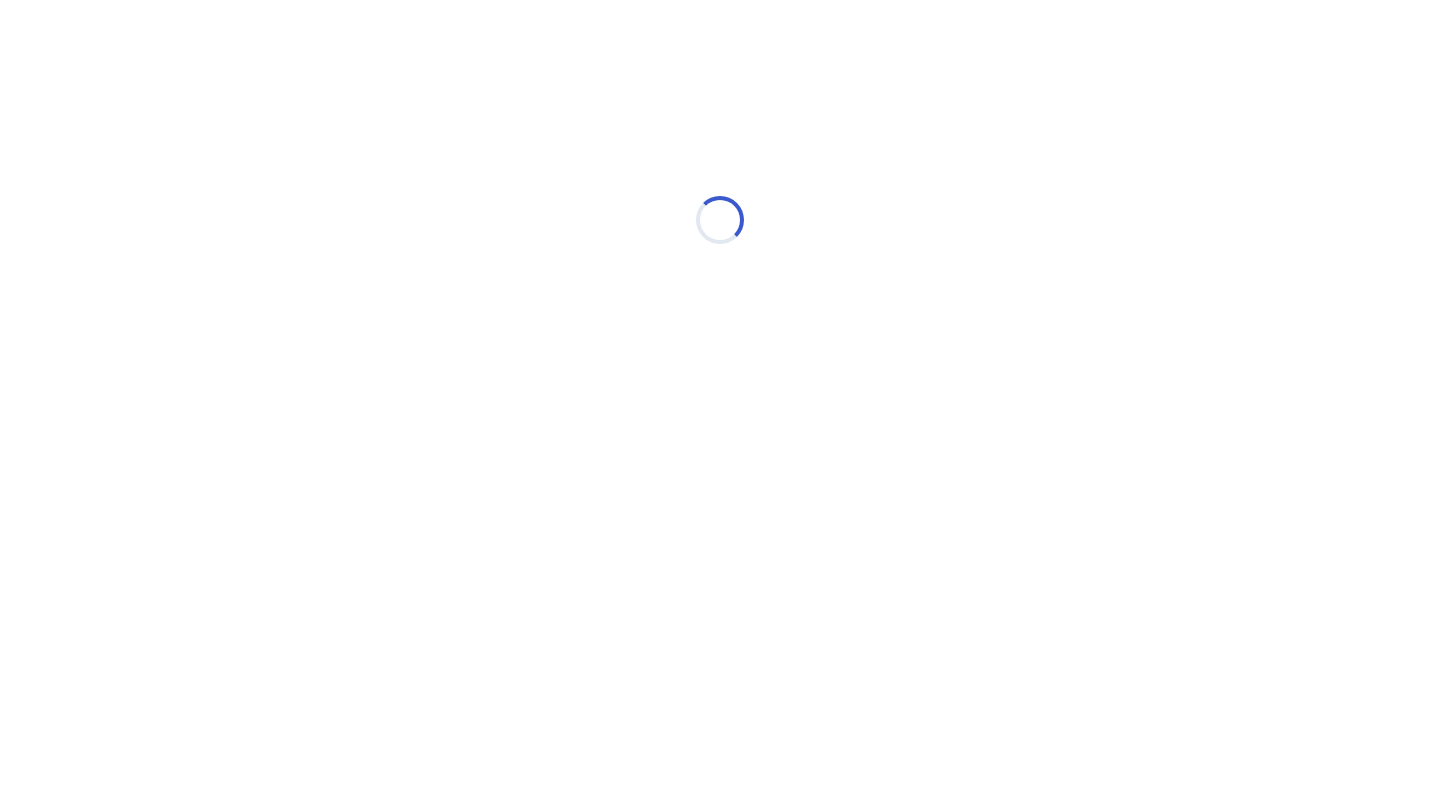 scroll, scrollTop: 0, scrollLeft: 0, axis: both 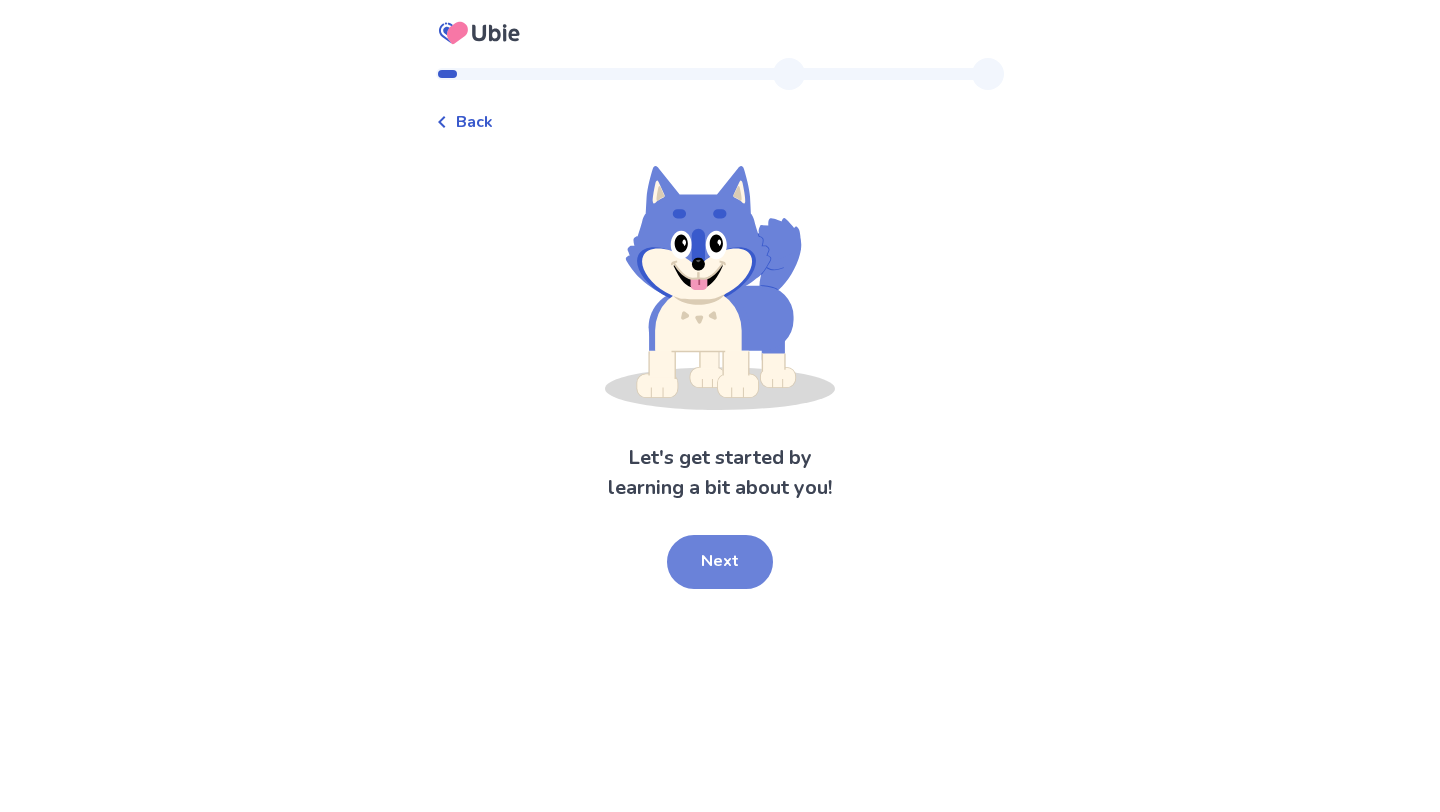 click on "Next" at bounding box center (720, 562) 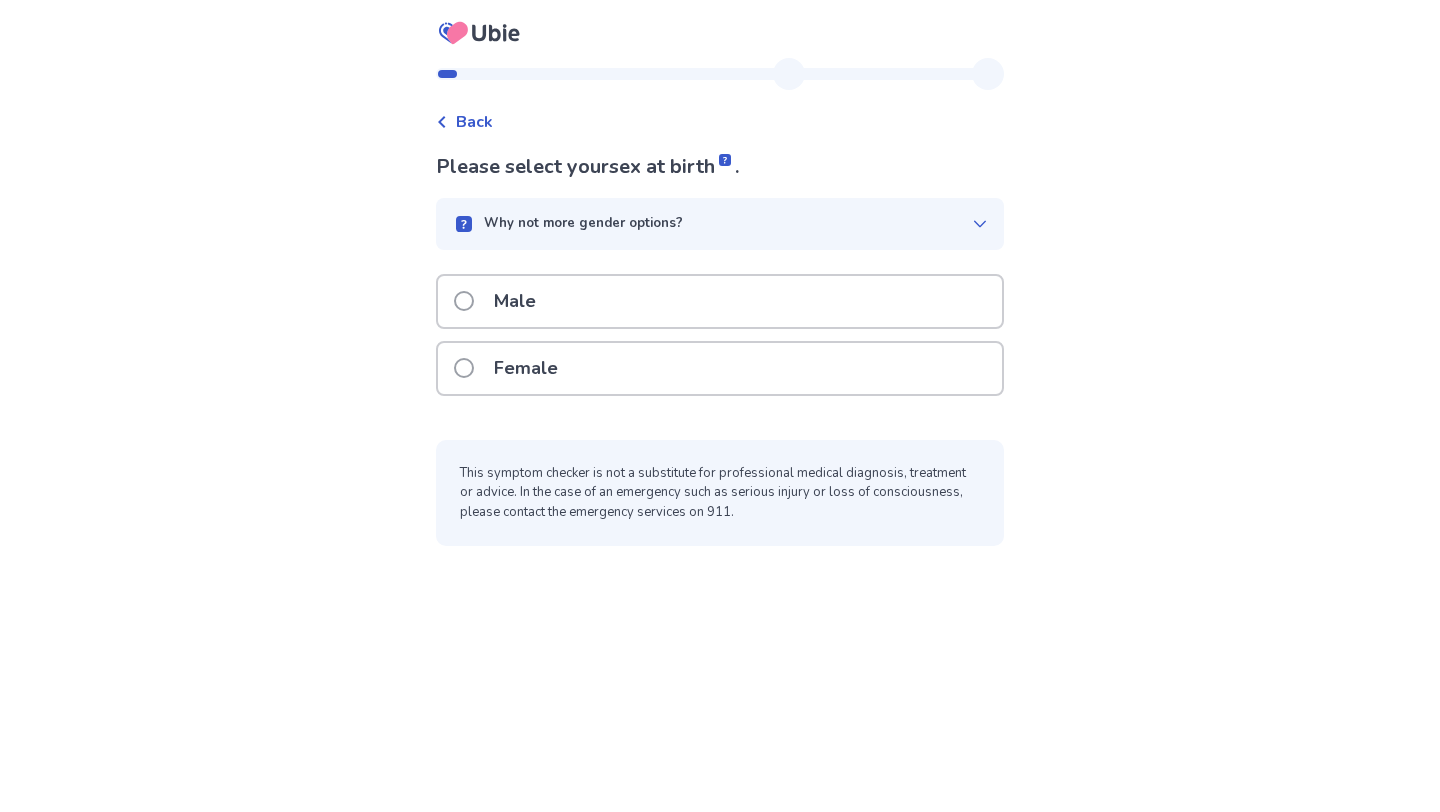 click at bounding box center [464, 301] 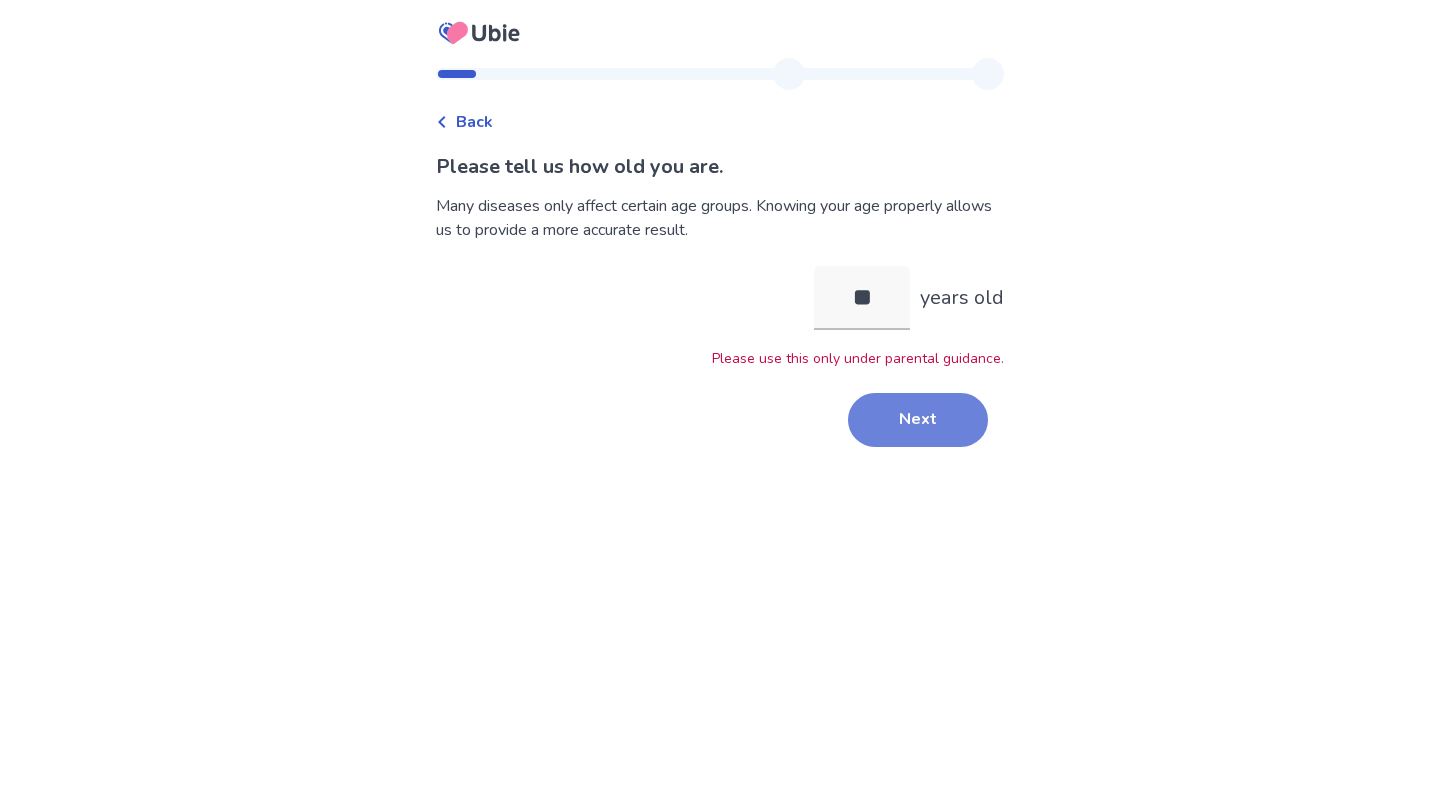 type on "**" 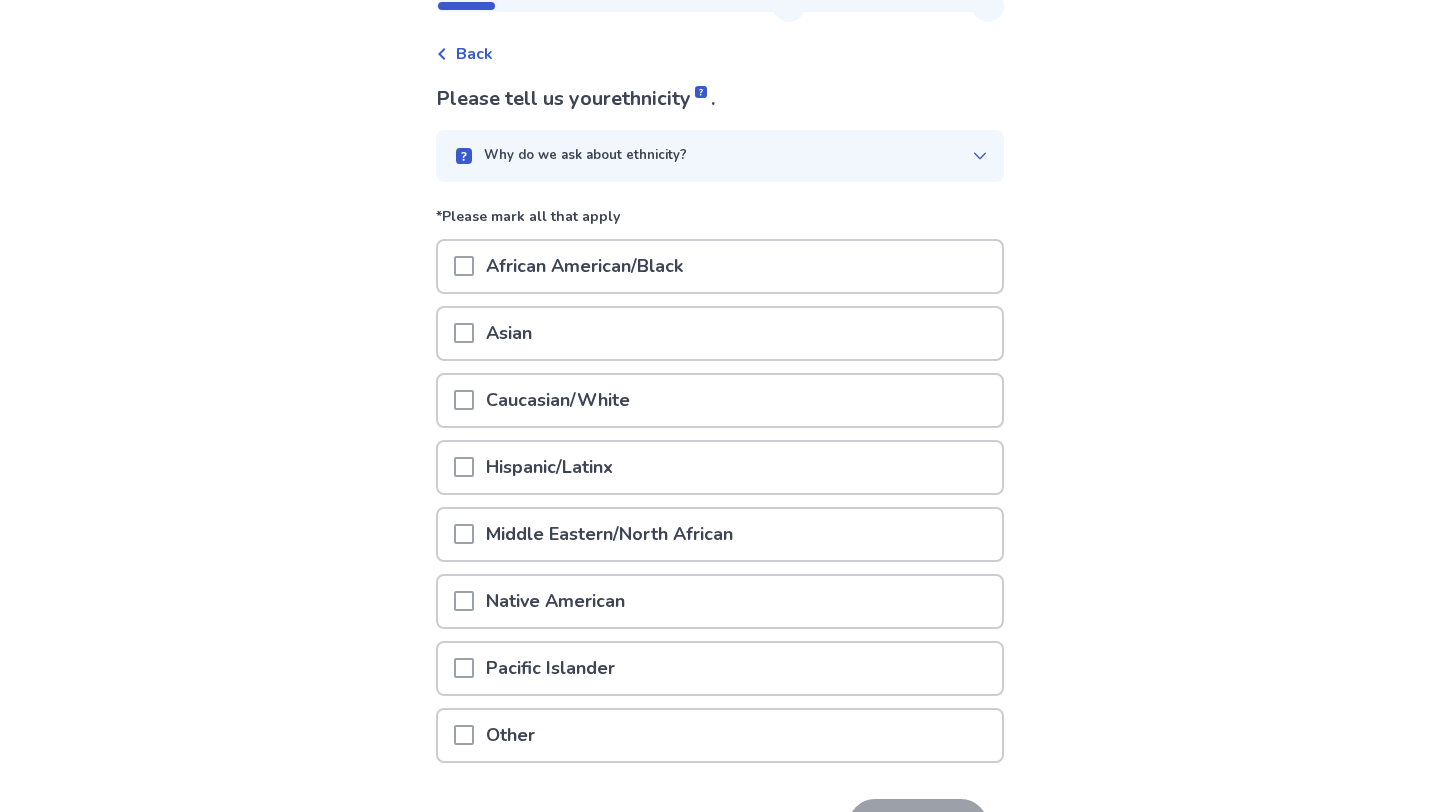 scroll, scrollTop: 111, scrollLeft: 0, axis: vertical 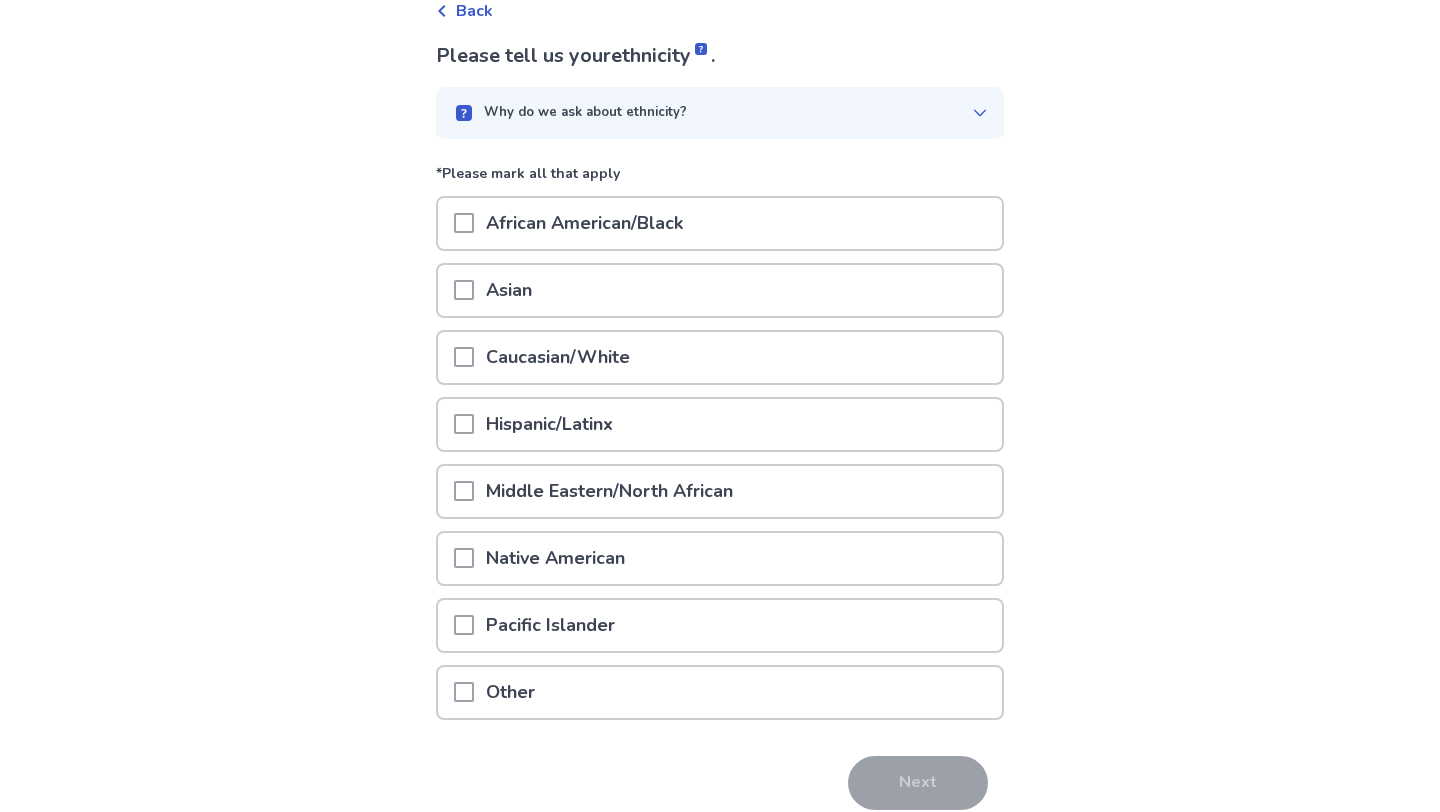 click at bounding box center (464, 357) 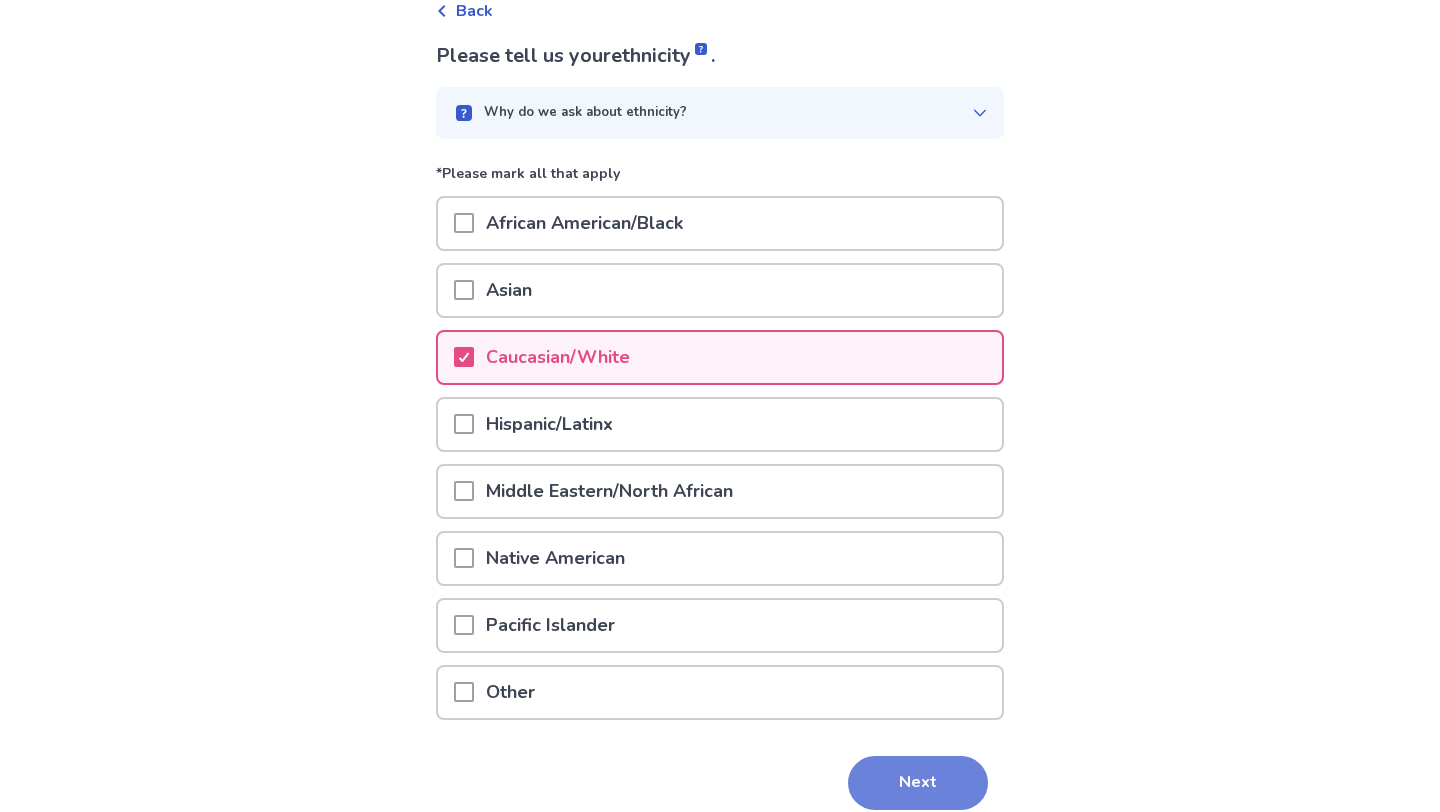 click on "Next" at bounding box center (918, 783) 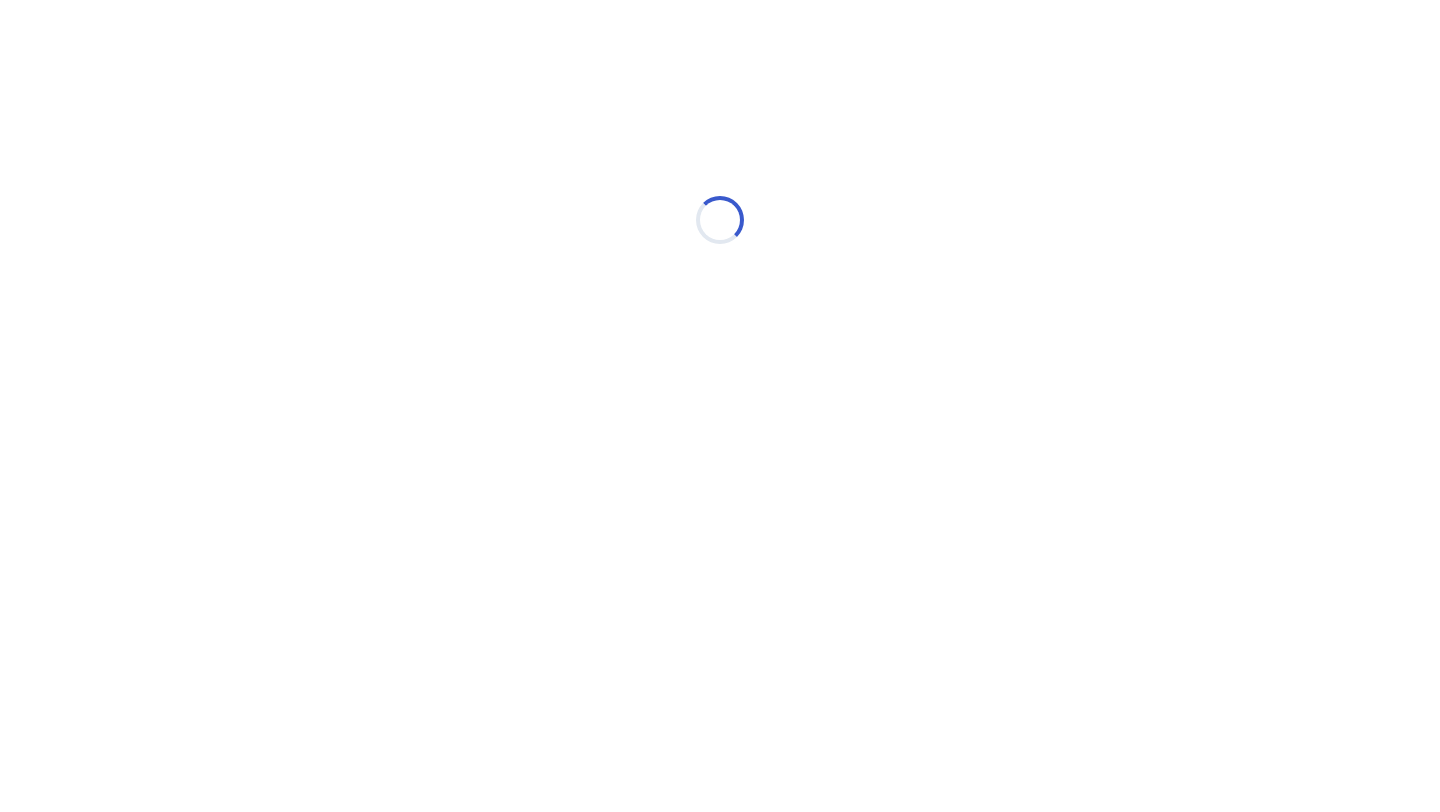 scroll, scrollTop: 0, scrollLeft: 0, axis: both 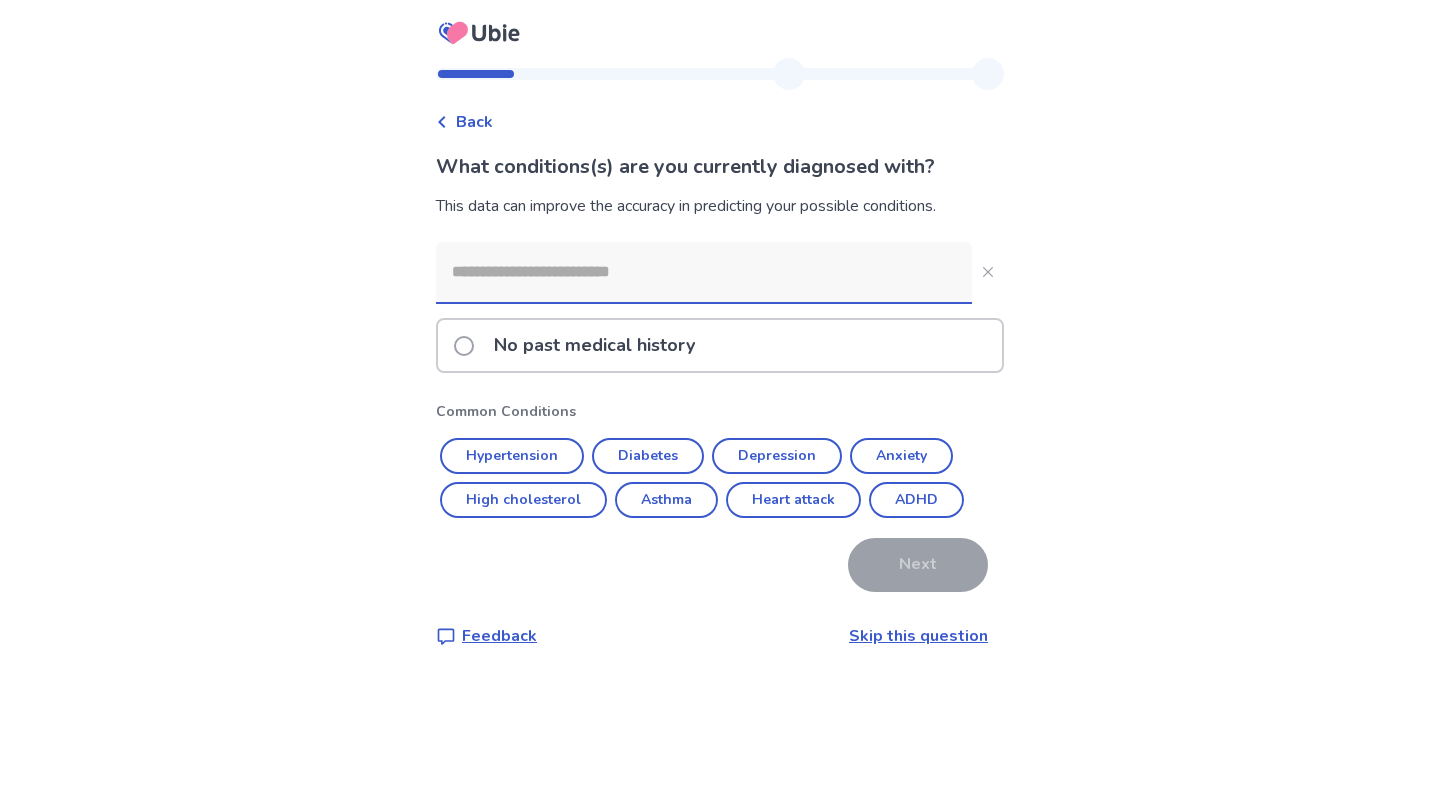 click at bounding box center (464, 346) 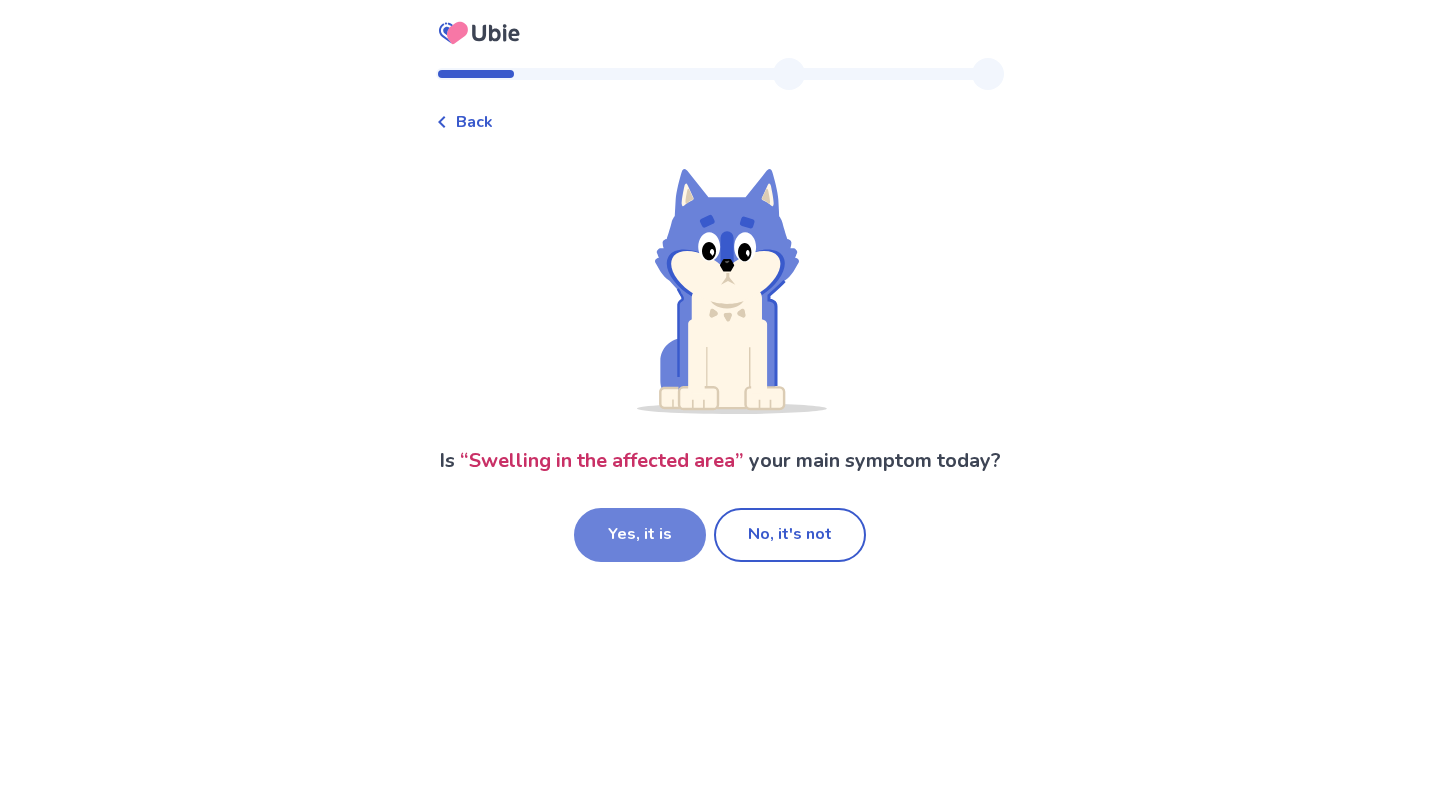 click on "Yes, it is" at bounding box center (640, 535) 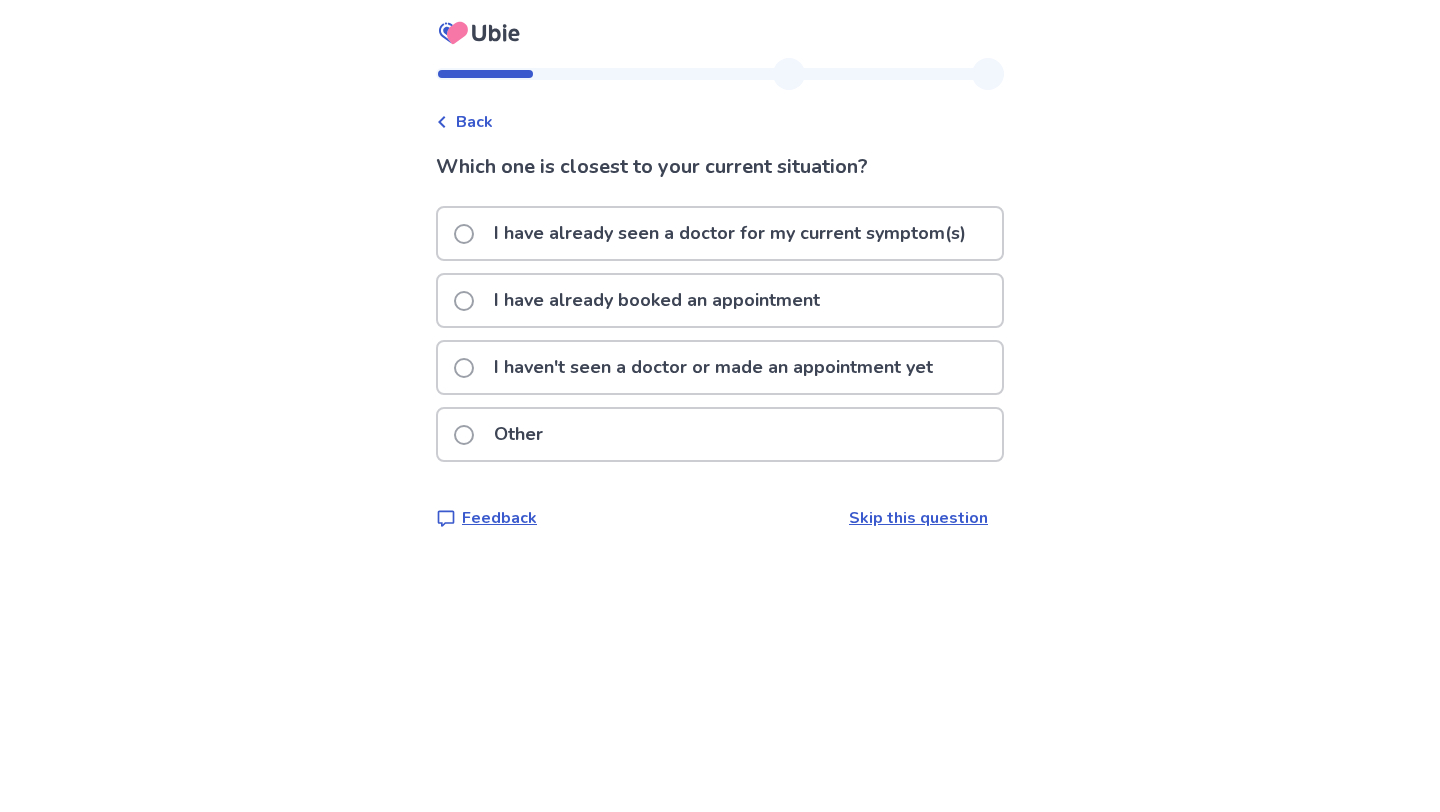 click at bounding box center (464, 234) 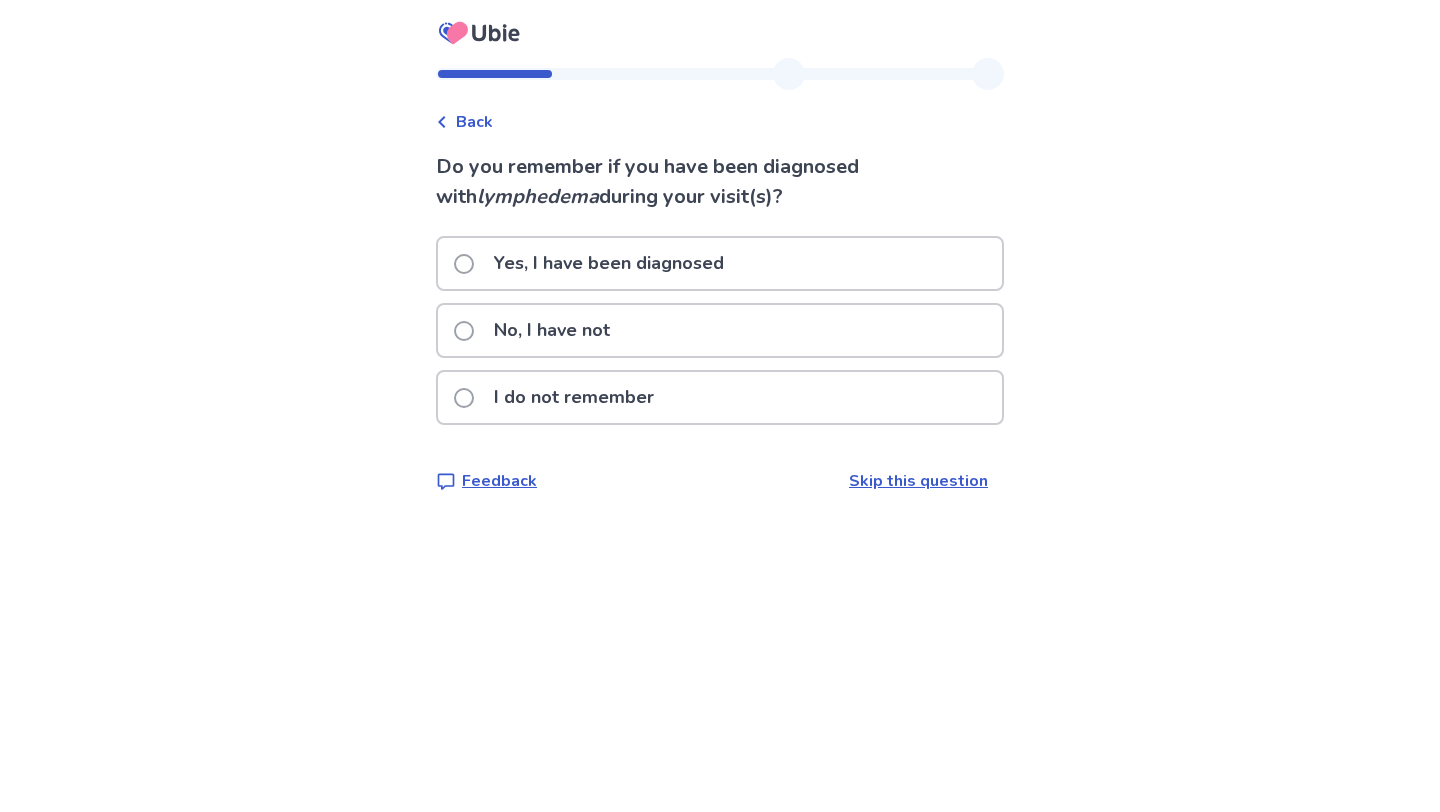 click on "No, I have not" at bounding box center [538, 330] 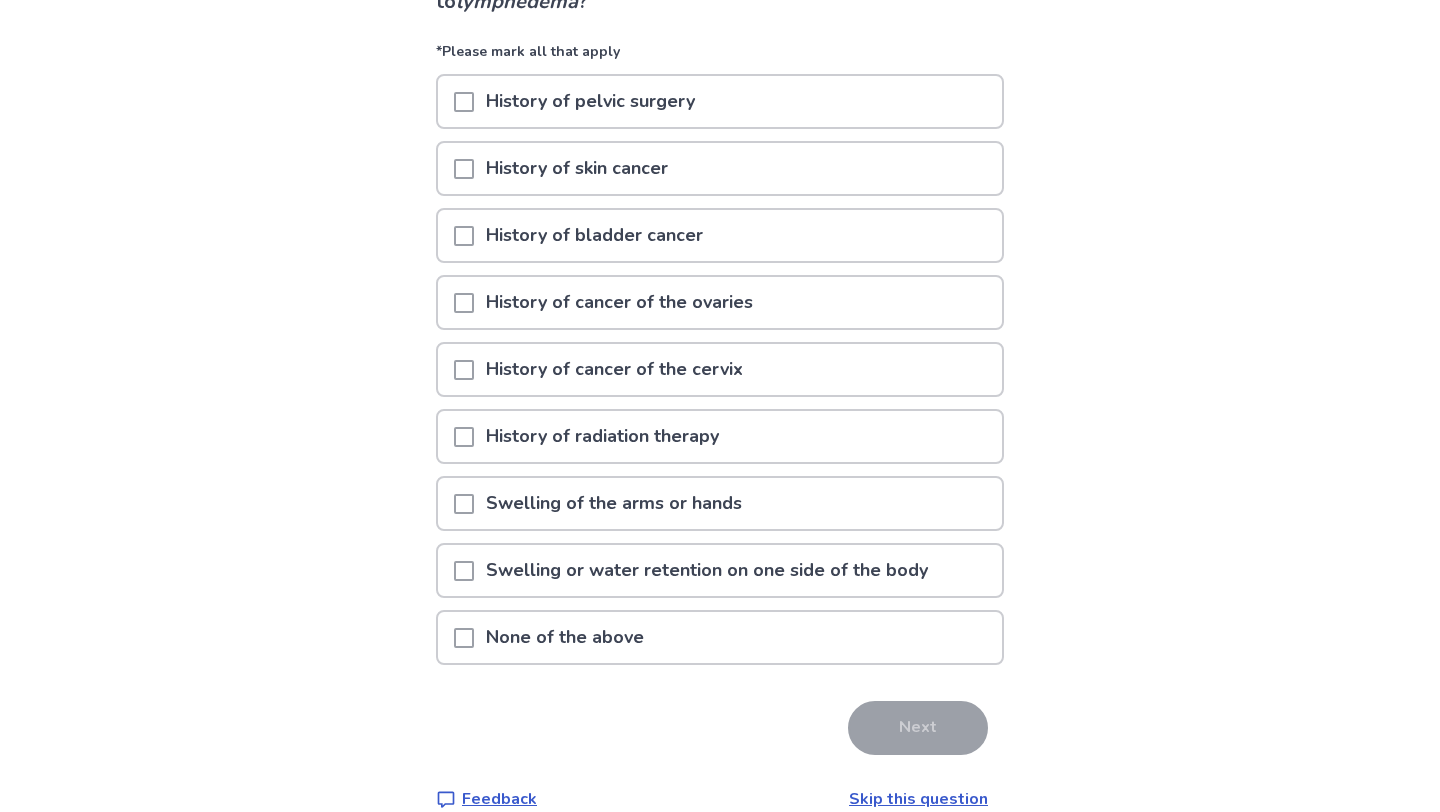 scroll, scrollTop: 197, scrollLeft: 0, axis: vertical 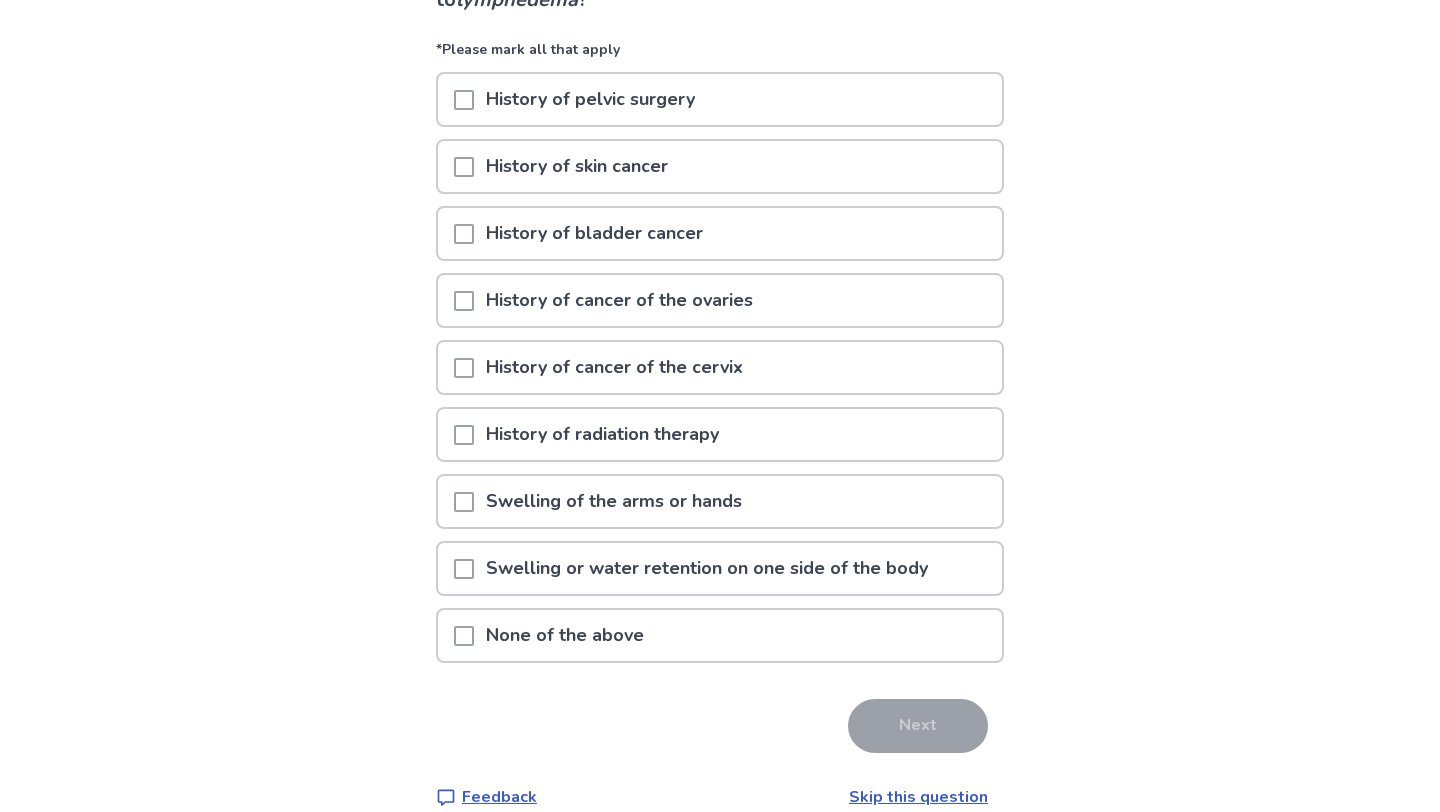 click at bounding box center (464, 636) 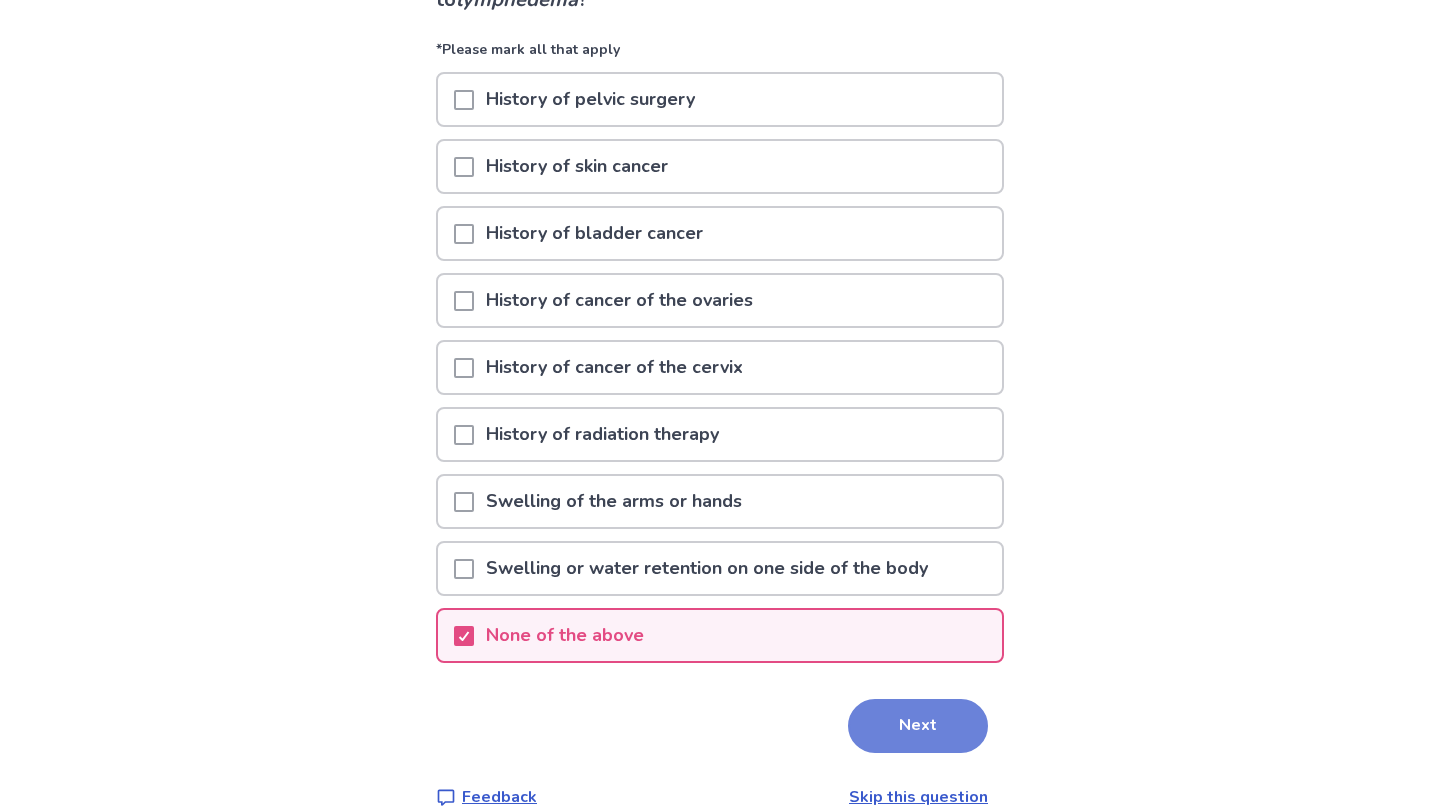 click on "Next" at bounding box center (918, 726) 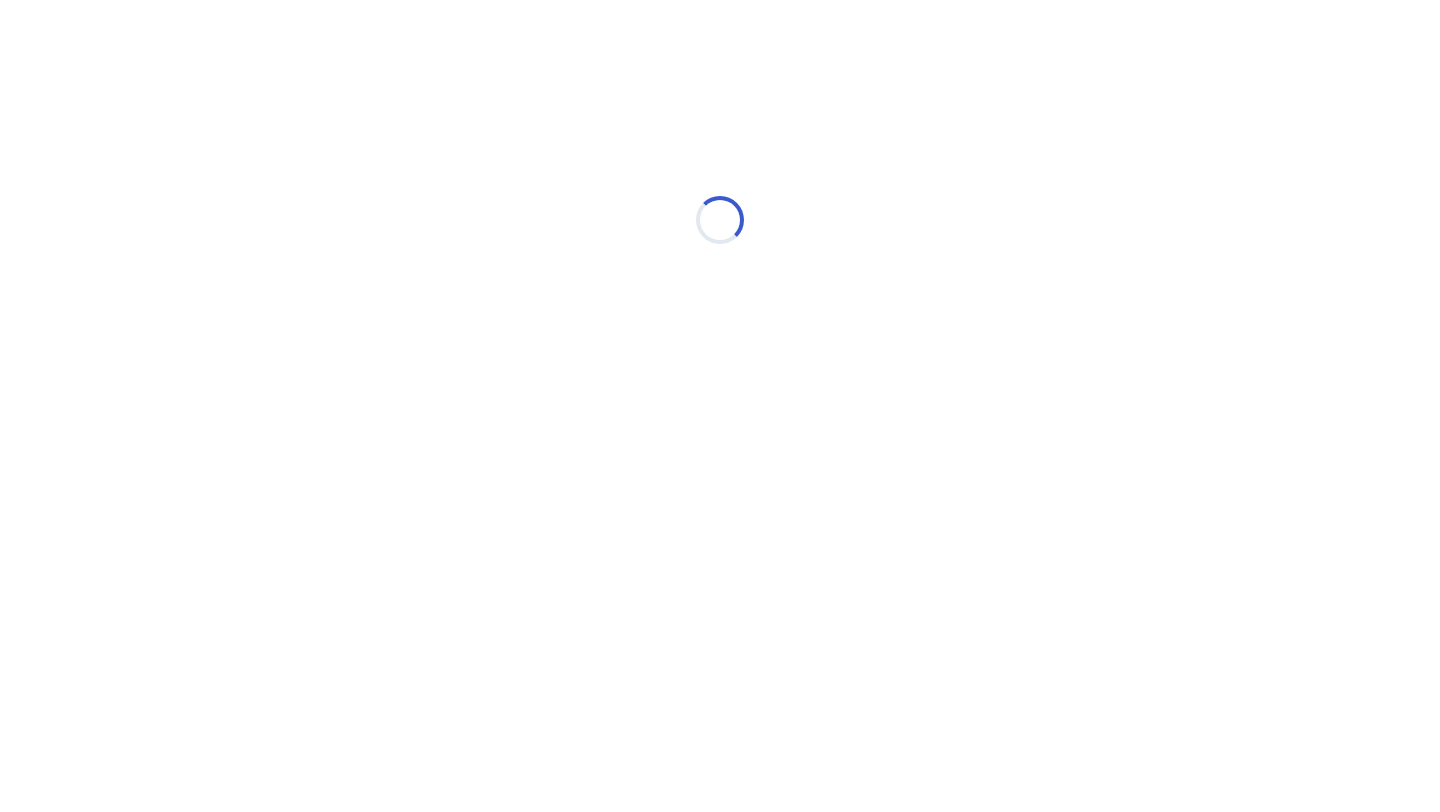 scroll, scrollTop: 0, scrollLeft: 0, axis: both 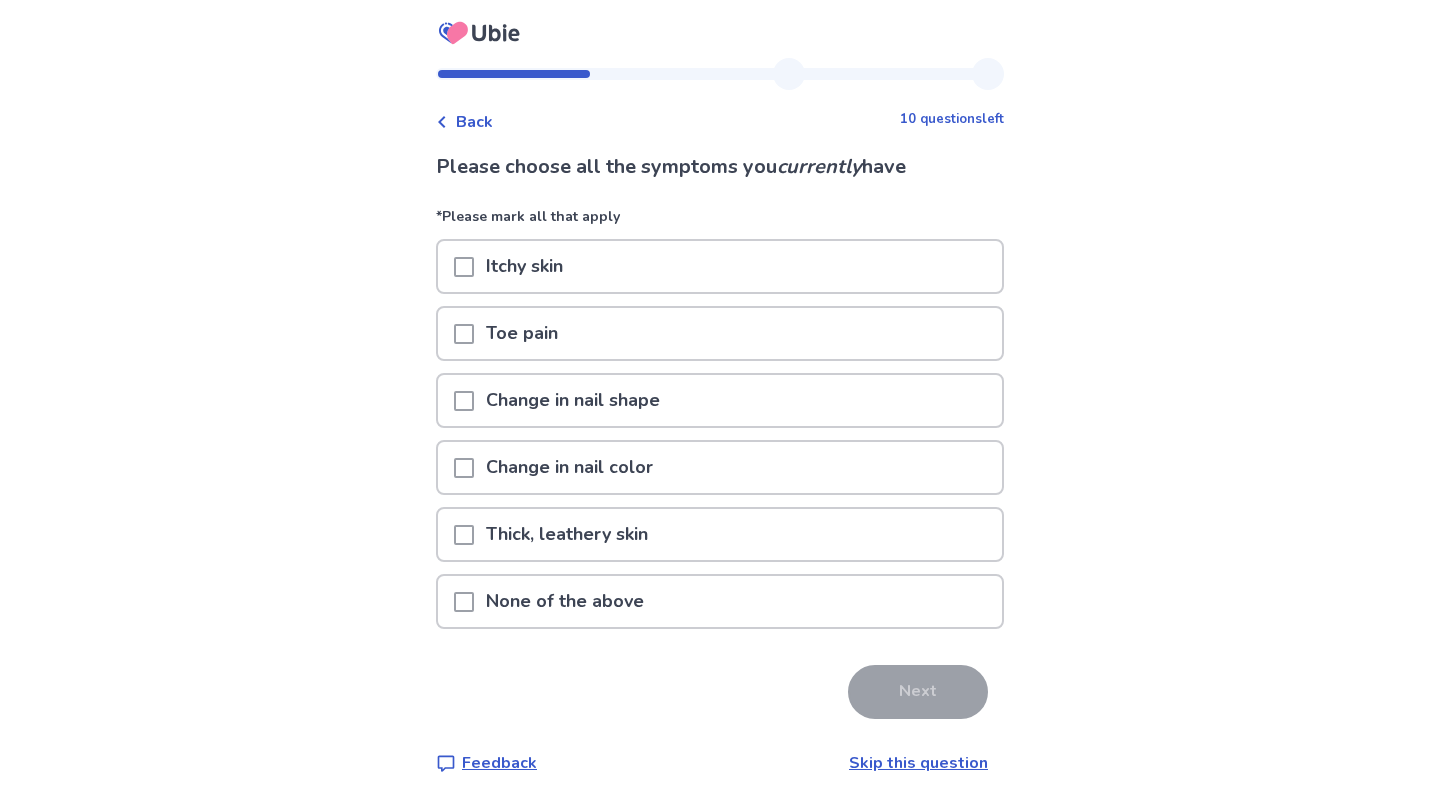 click on "Next" at bounding box center (720, 692) 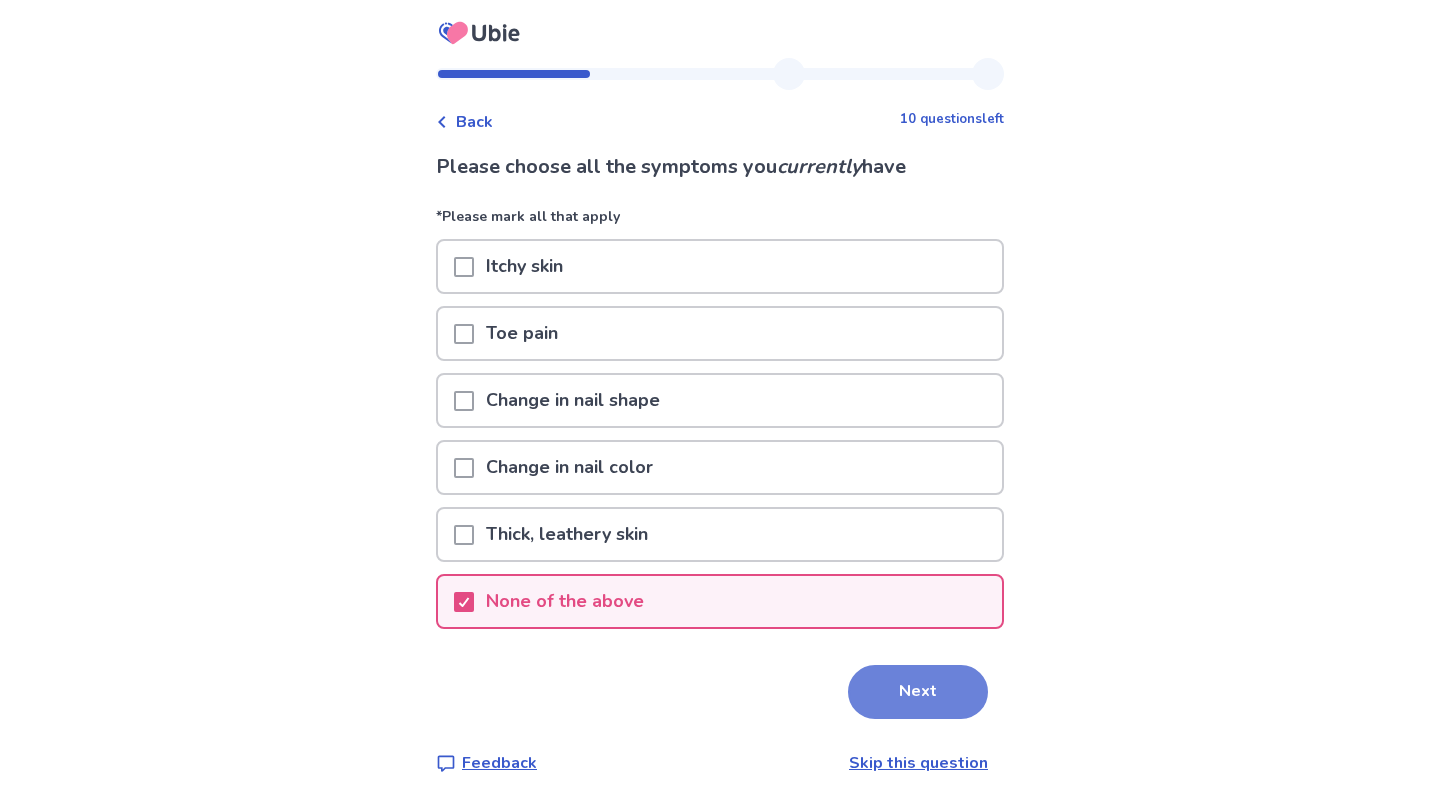 click on "Next" at bounding box center [918, 692] 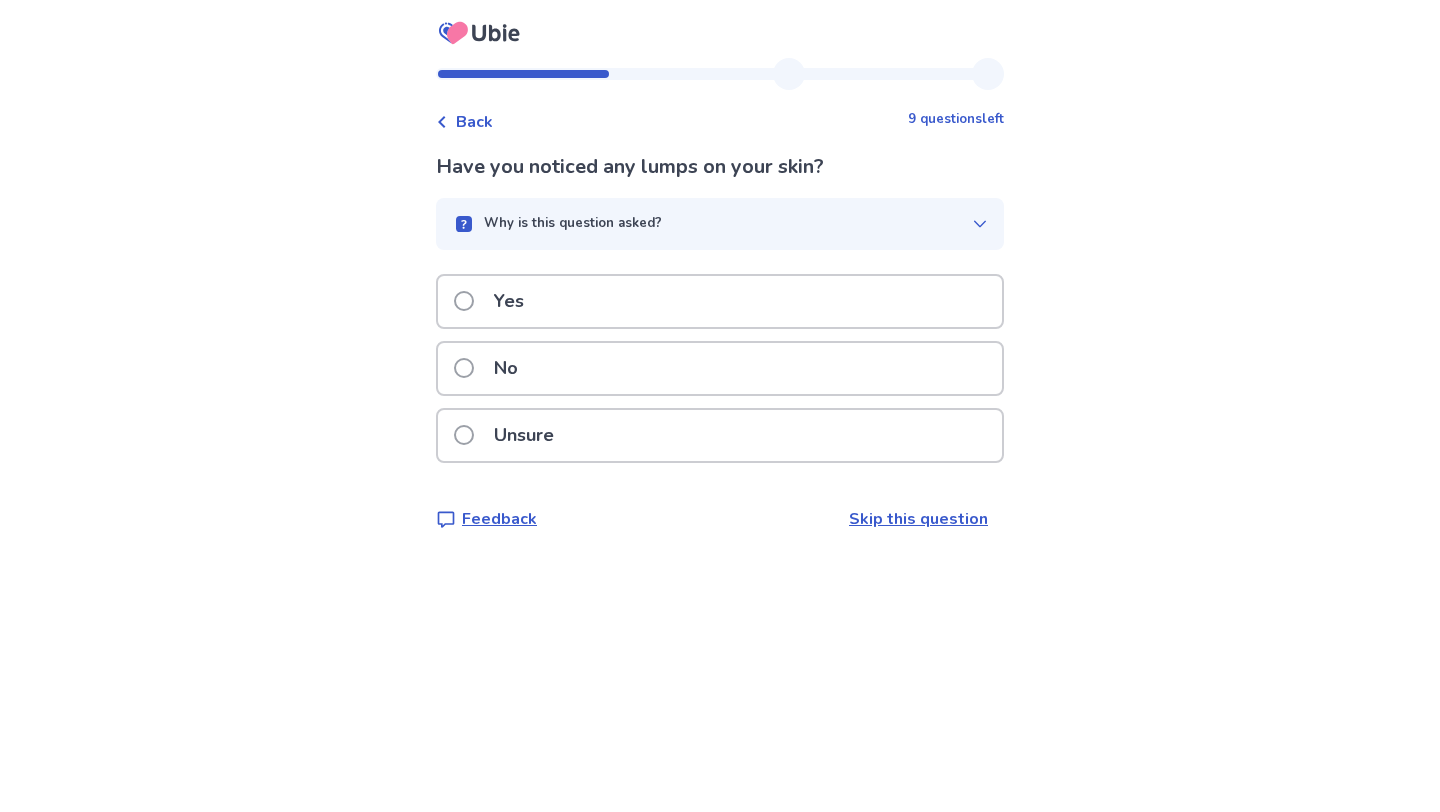 click at bounding box center (464, 368) 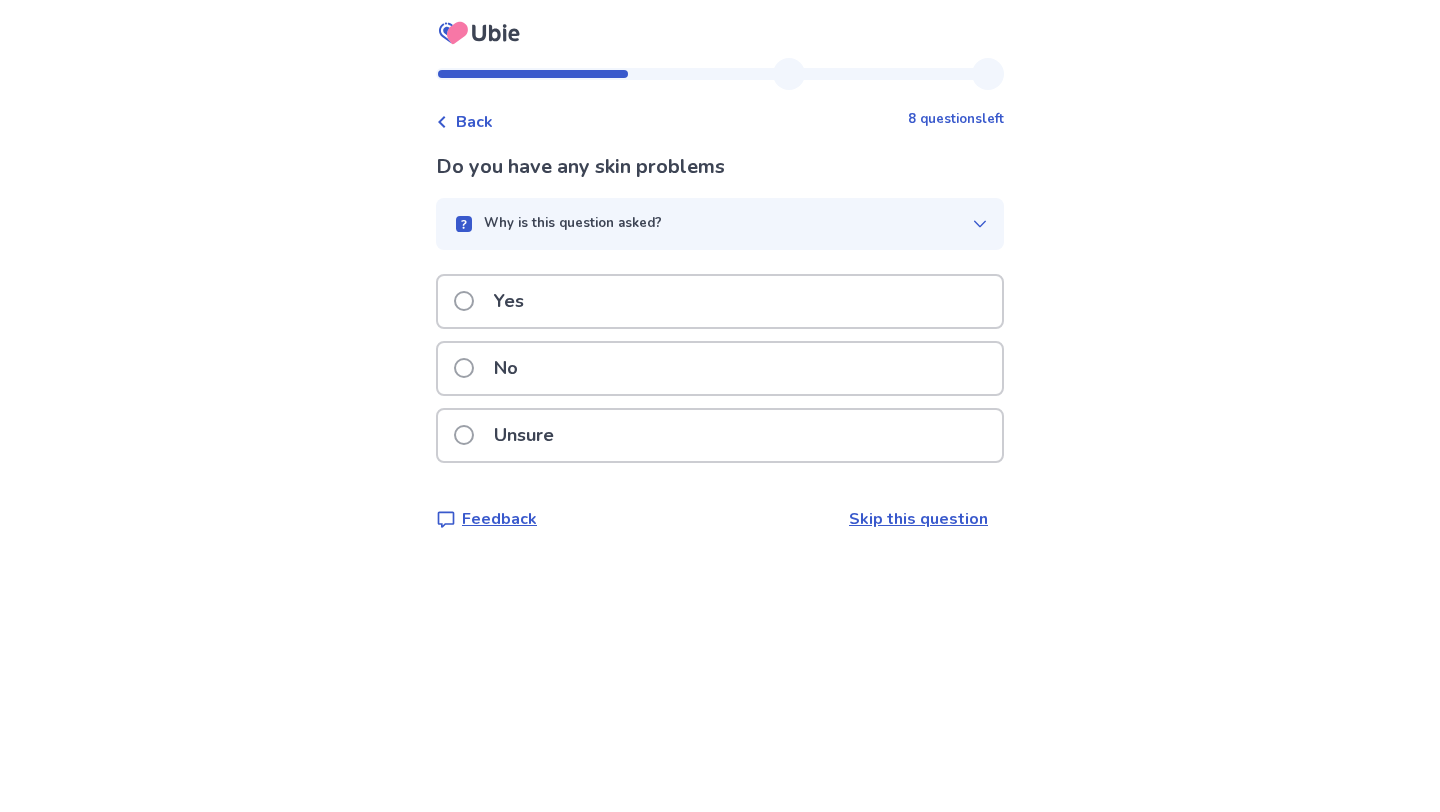 click at bounding box center [464, 368] 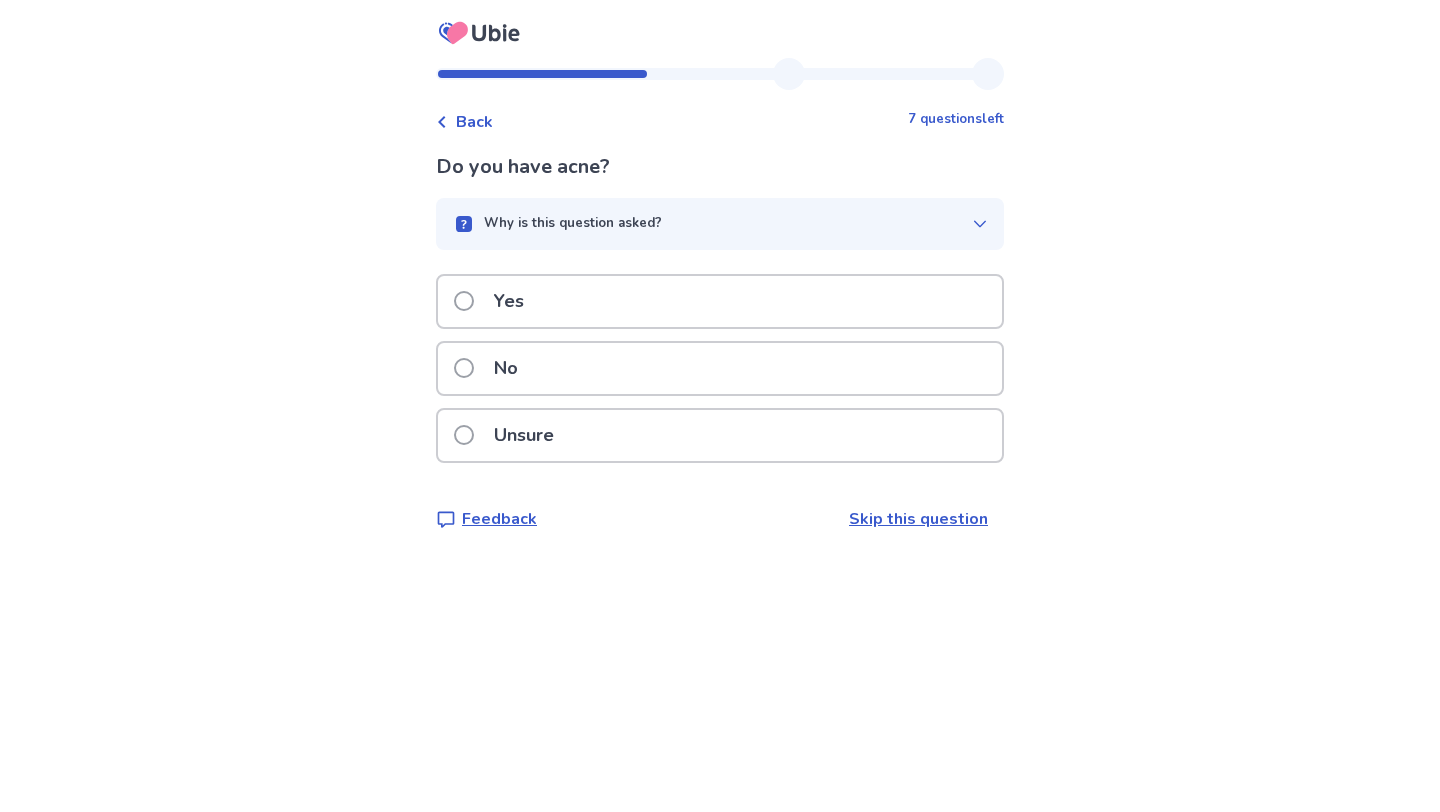 click at bounding box center (464, 301) 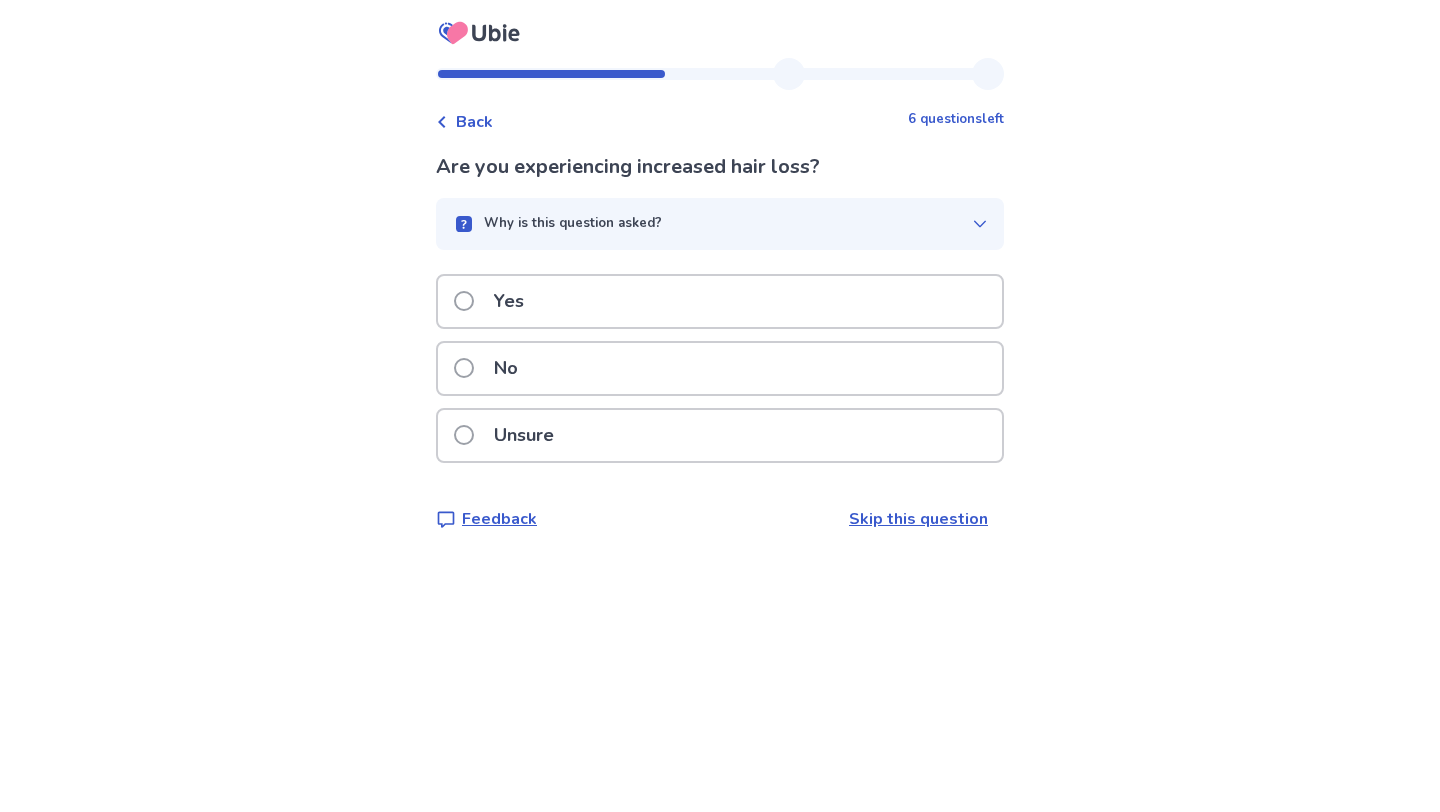 click at bounding box center [464, 368] 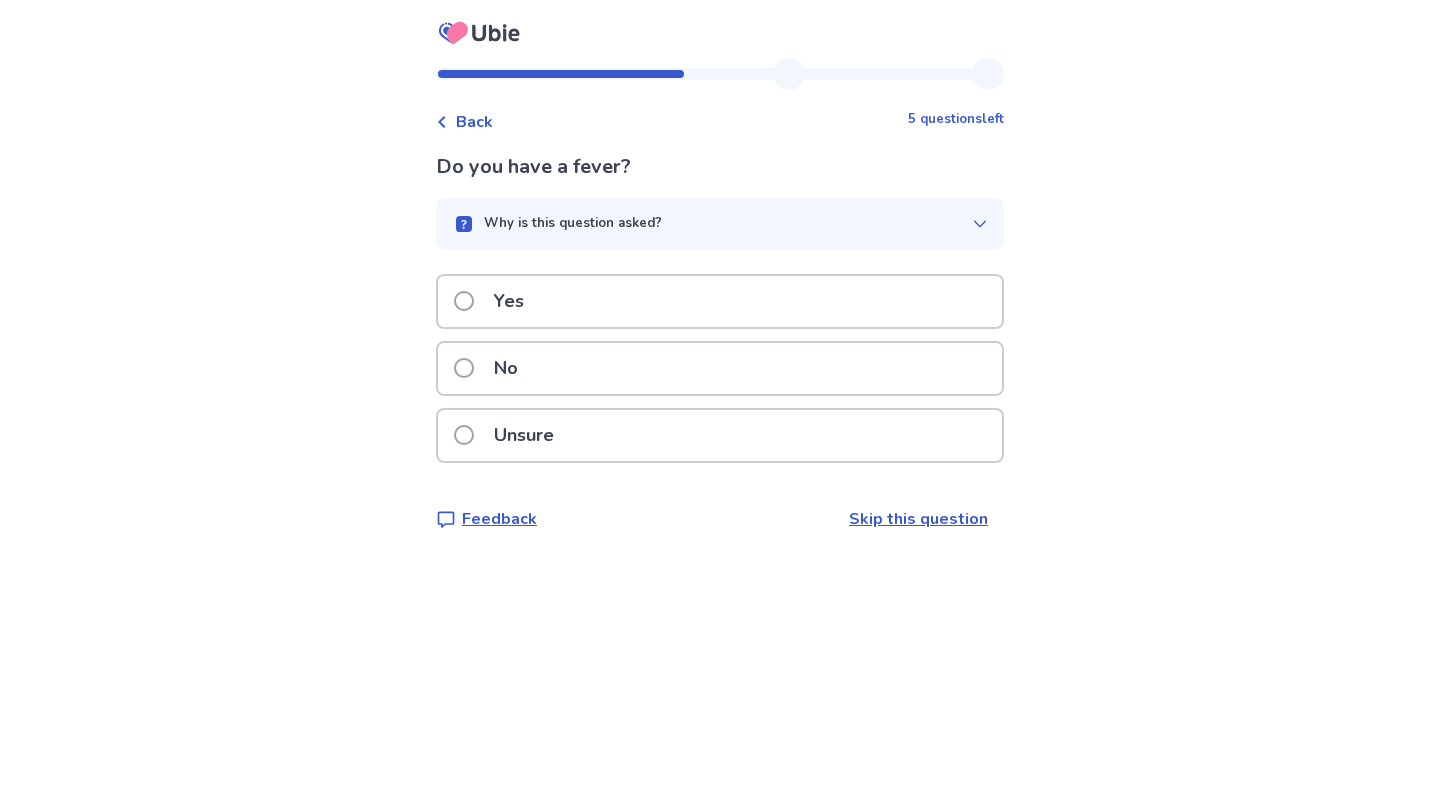 click at bounding box center [464, 368] 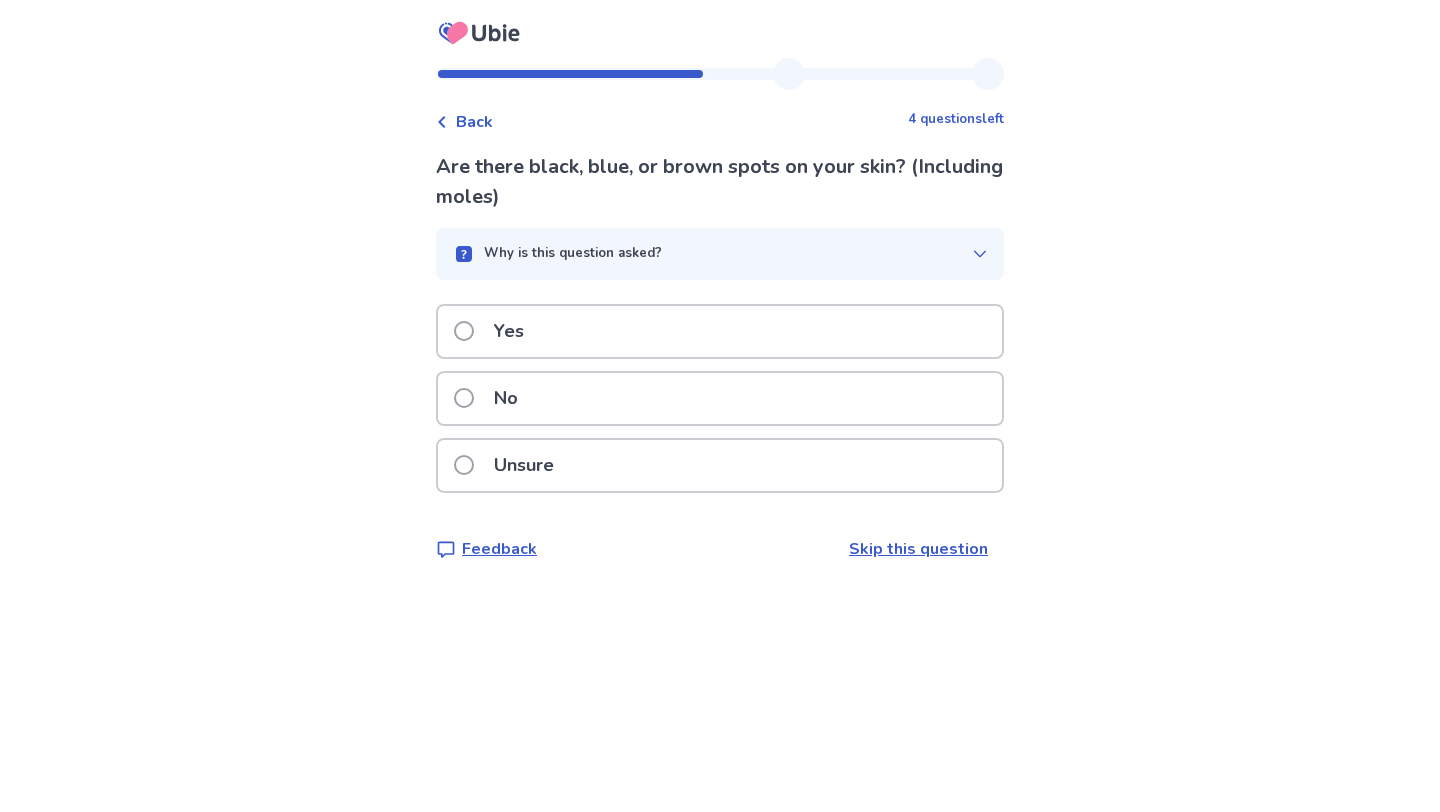 click at bounding box center [464, 398] 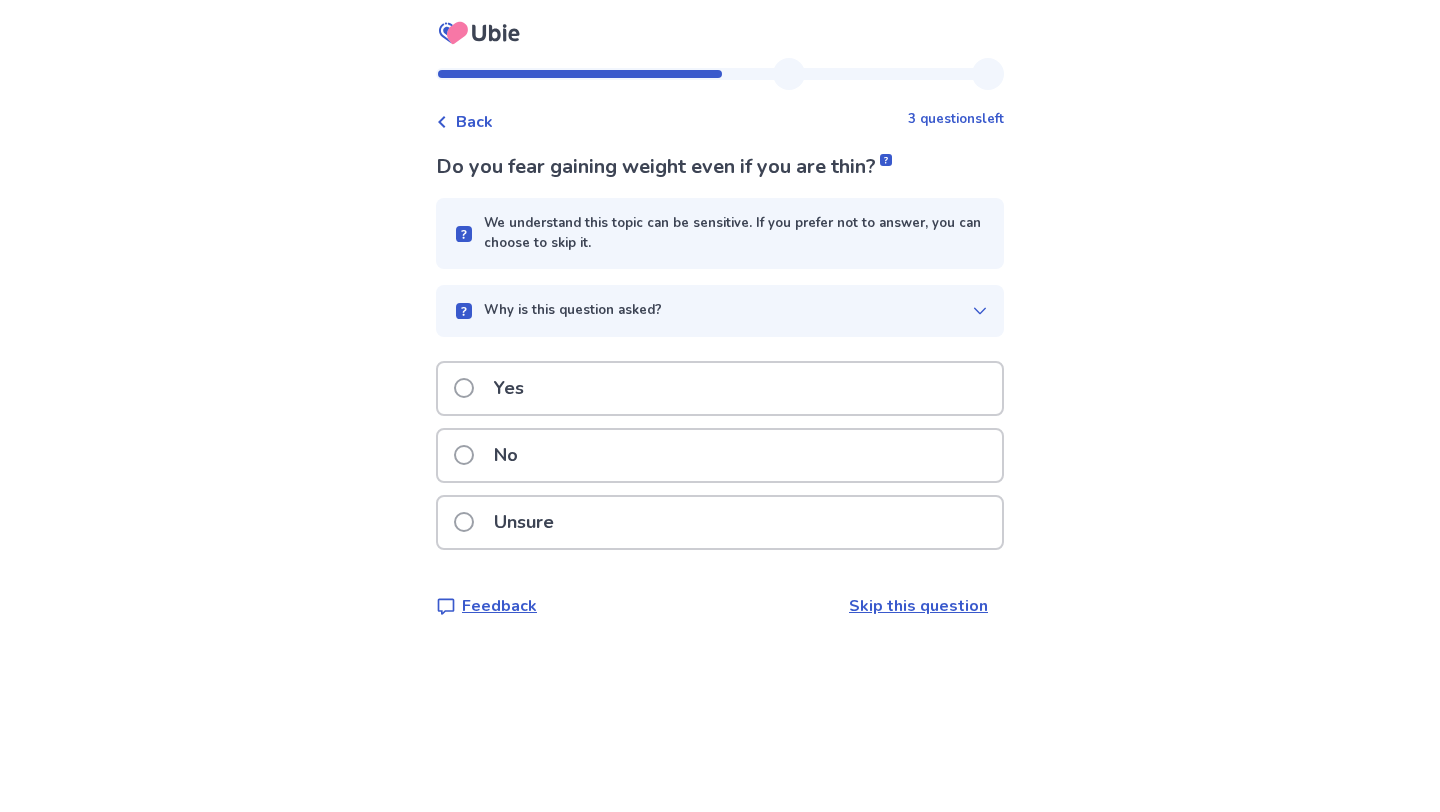 click at bounding box center (464, 455) 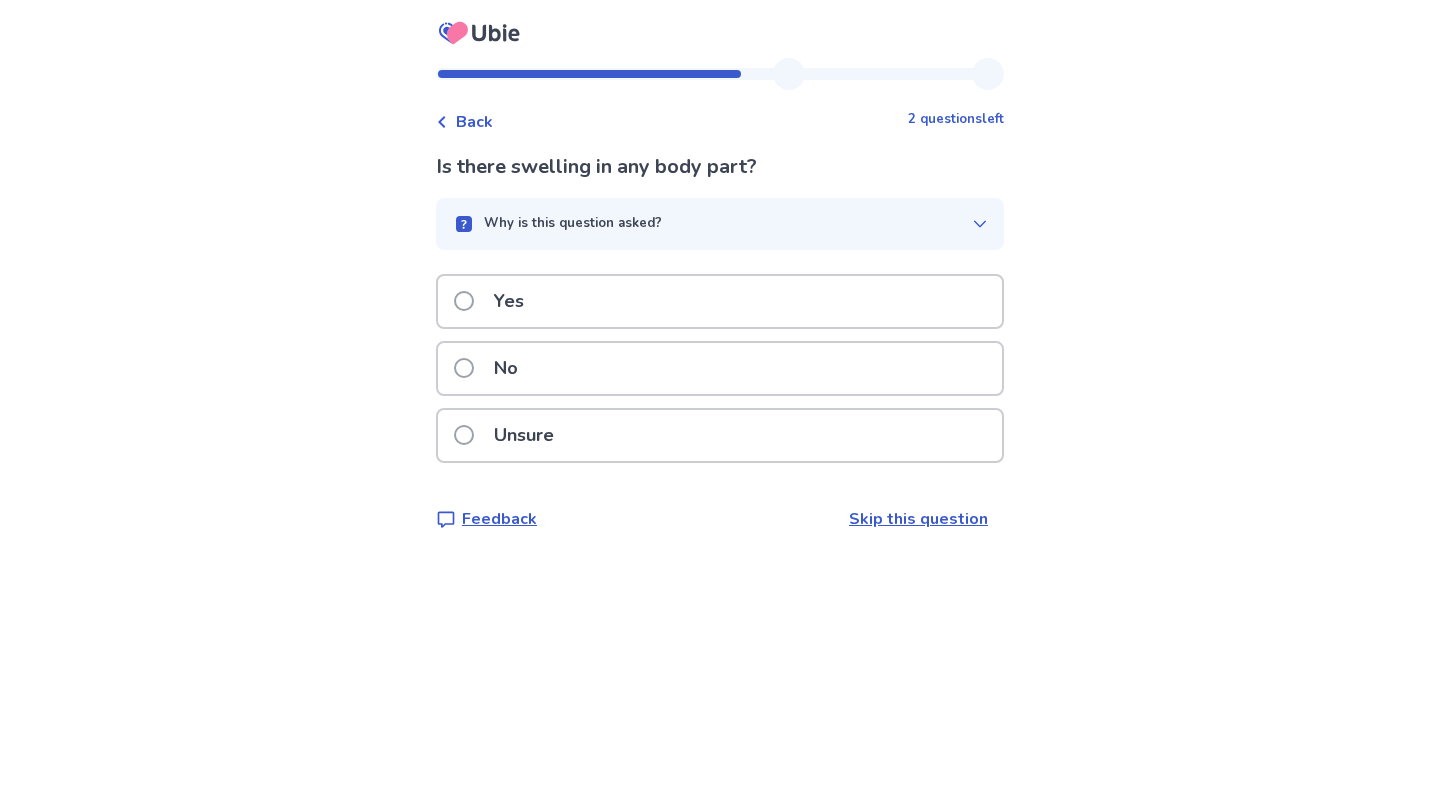 click at bounding box center (464, 301) 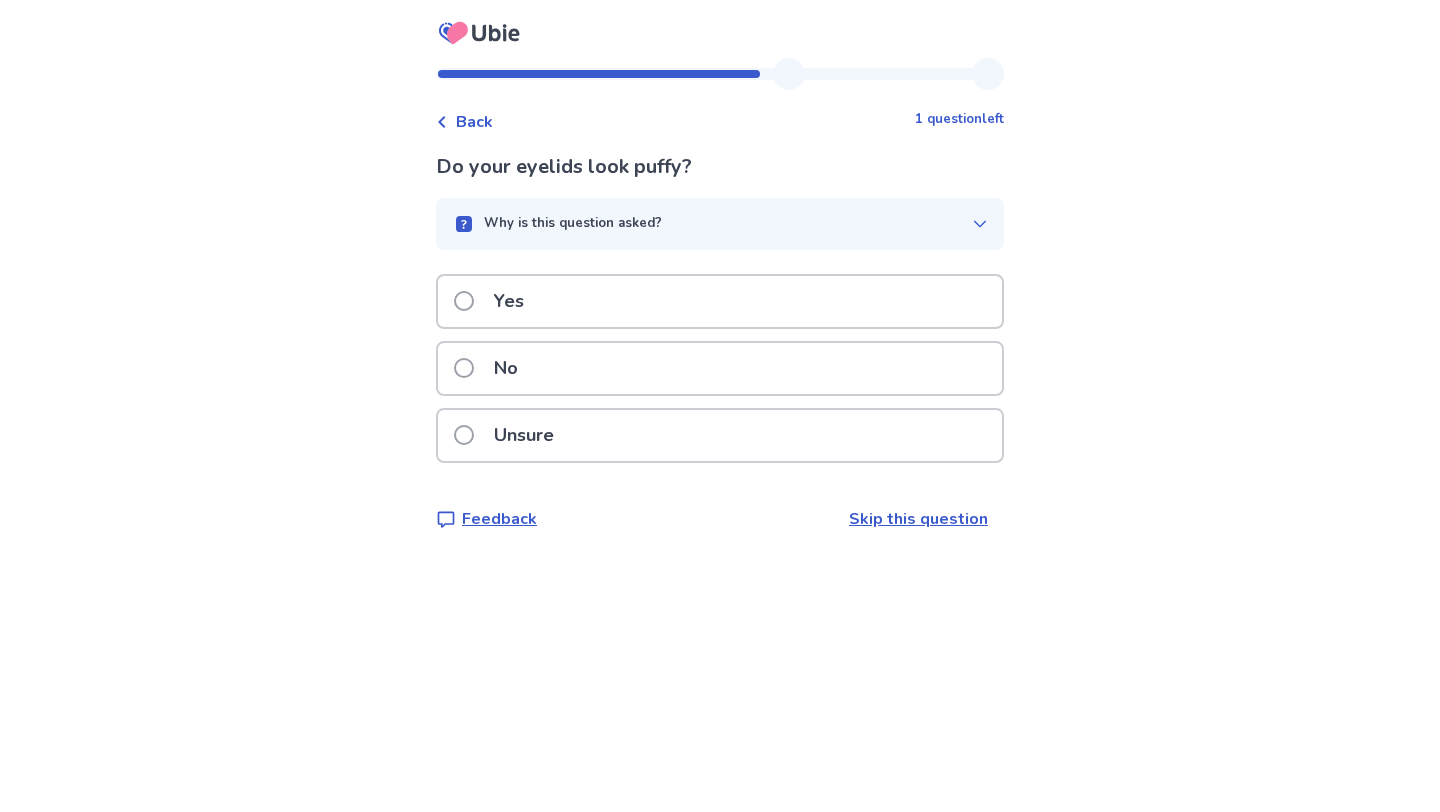 click at bounding box center (464, 368) 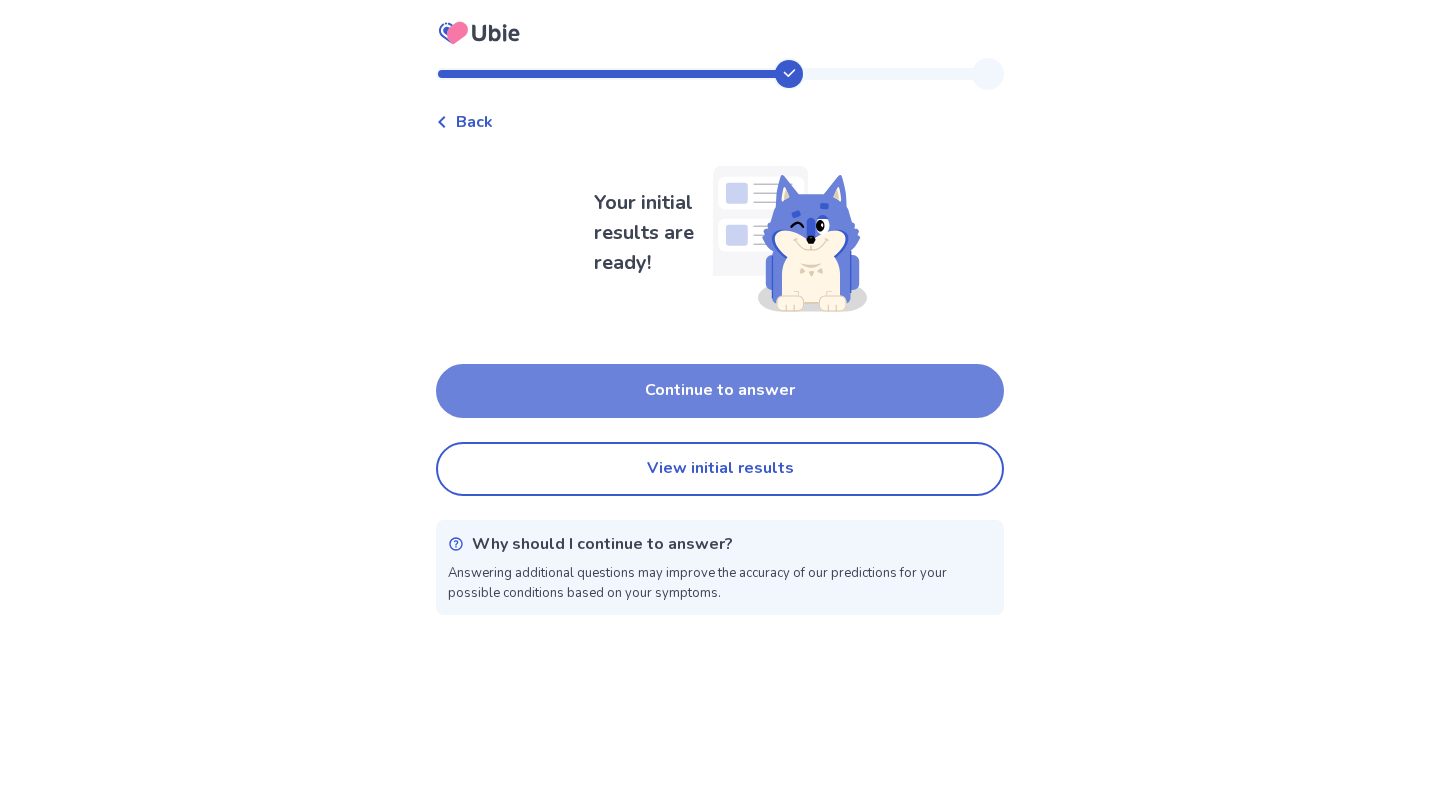 click on "Continue to answer" at bounding box center (720, 391) 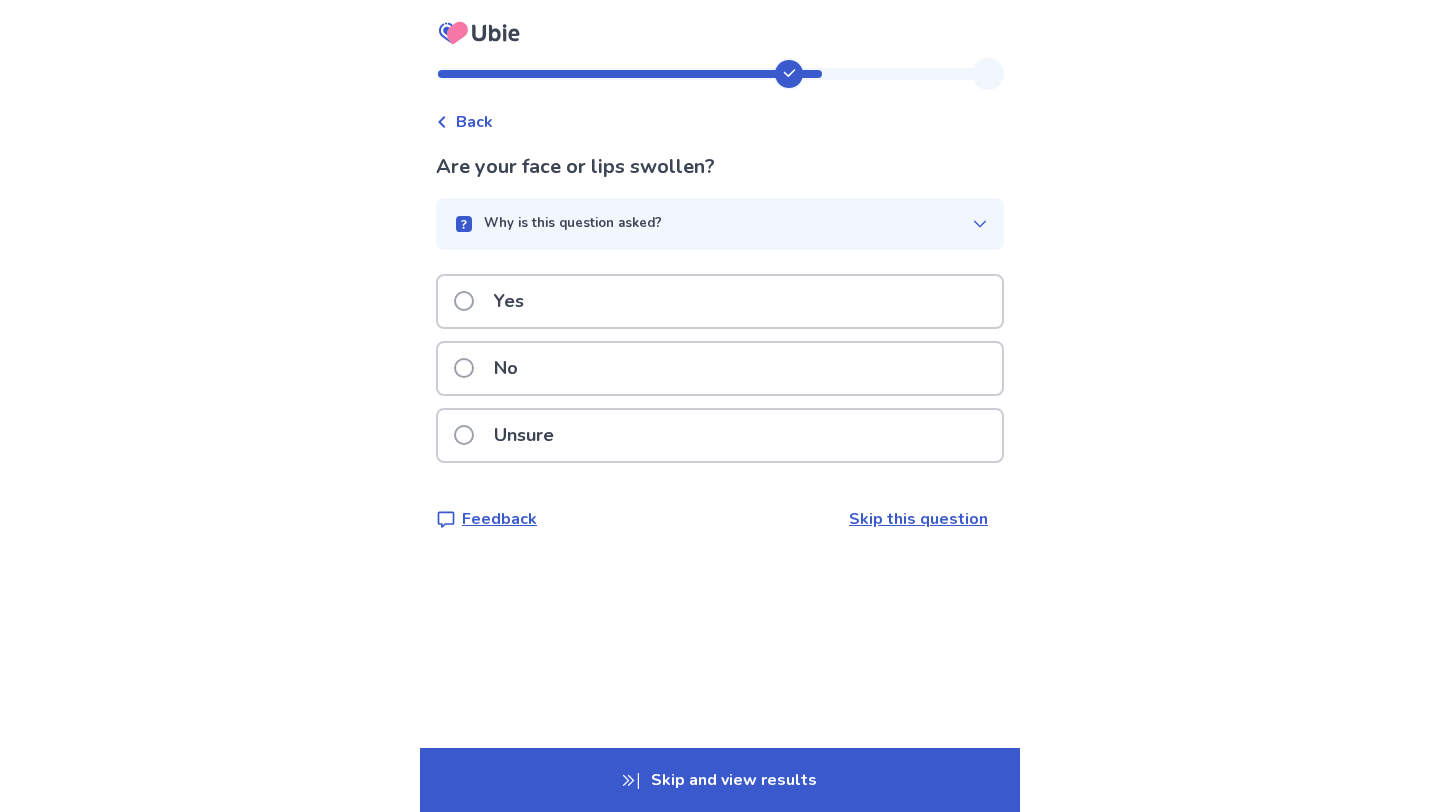 click on "No" at bounding box center (492, 368) 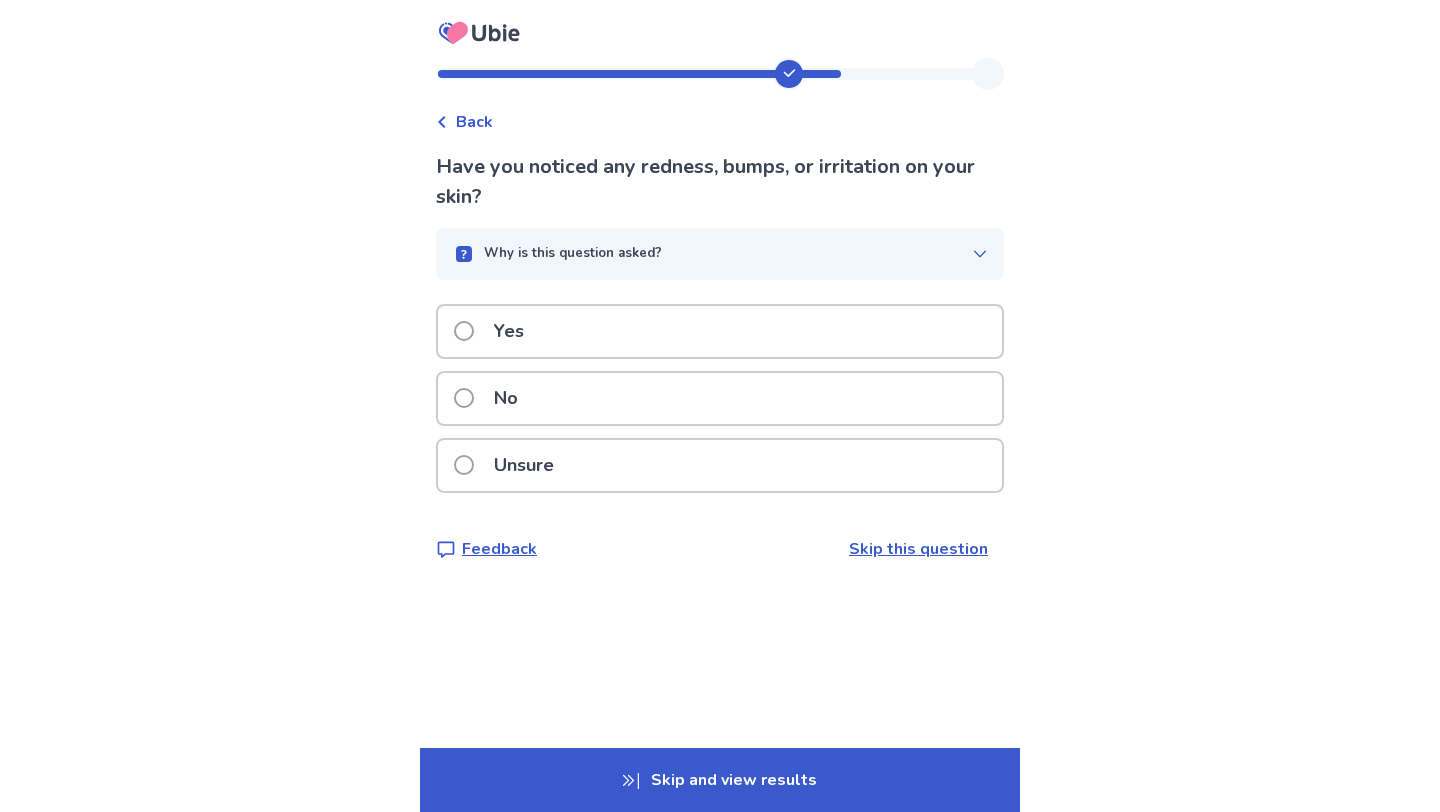 click at bounding box center (464, 398) 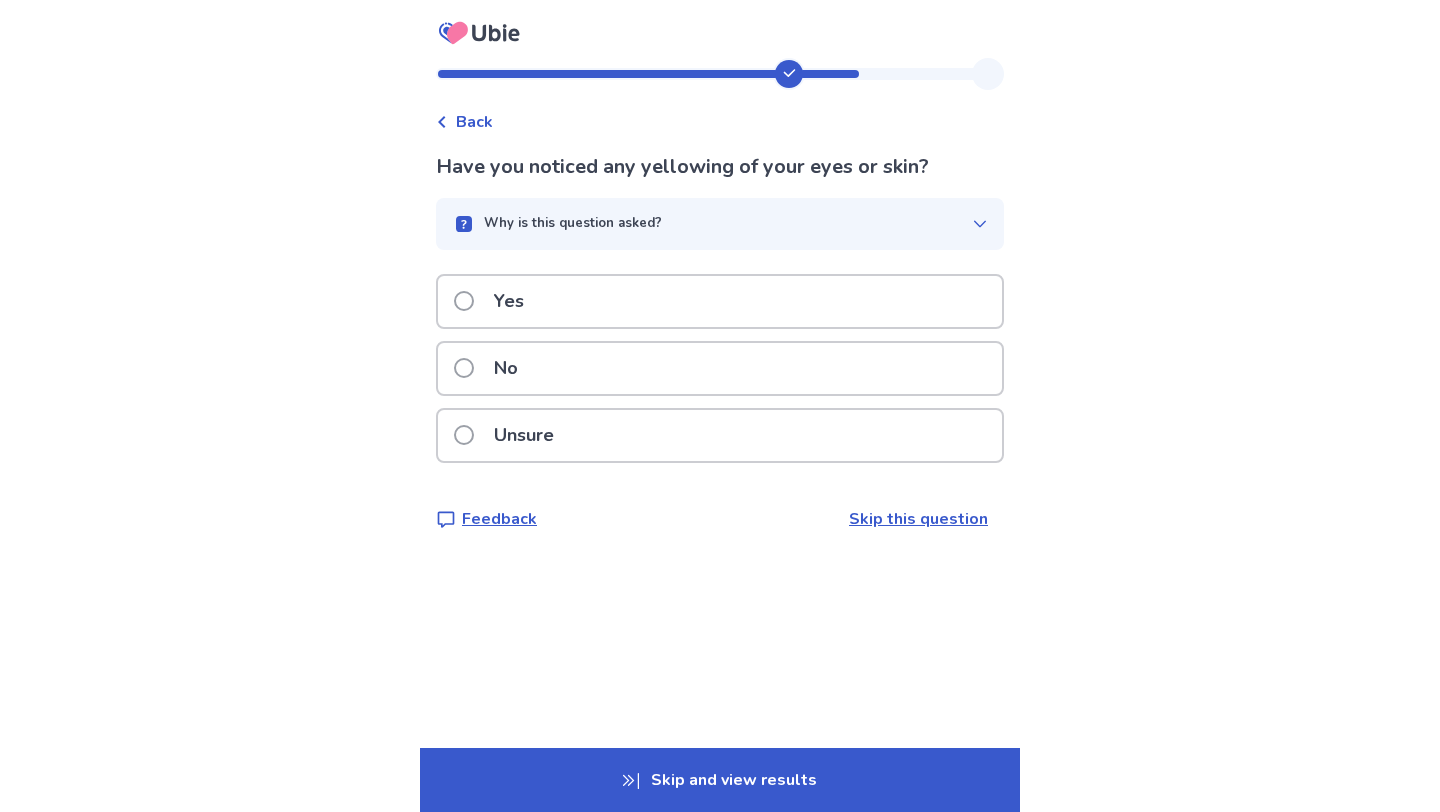 click at bounding box center [464, 368] 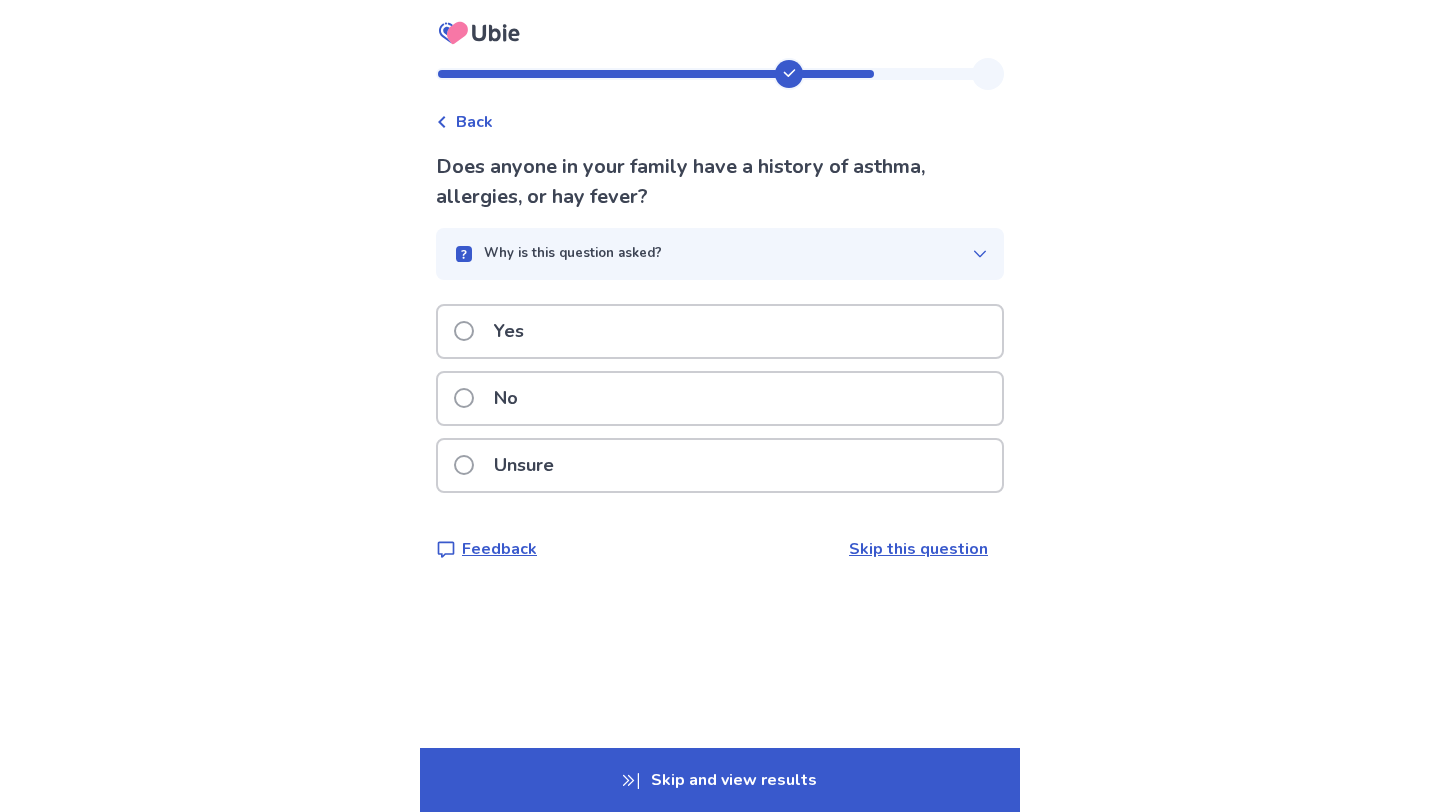 click at bounding box center [464, 331] 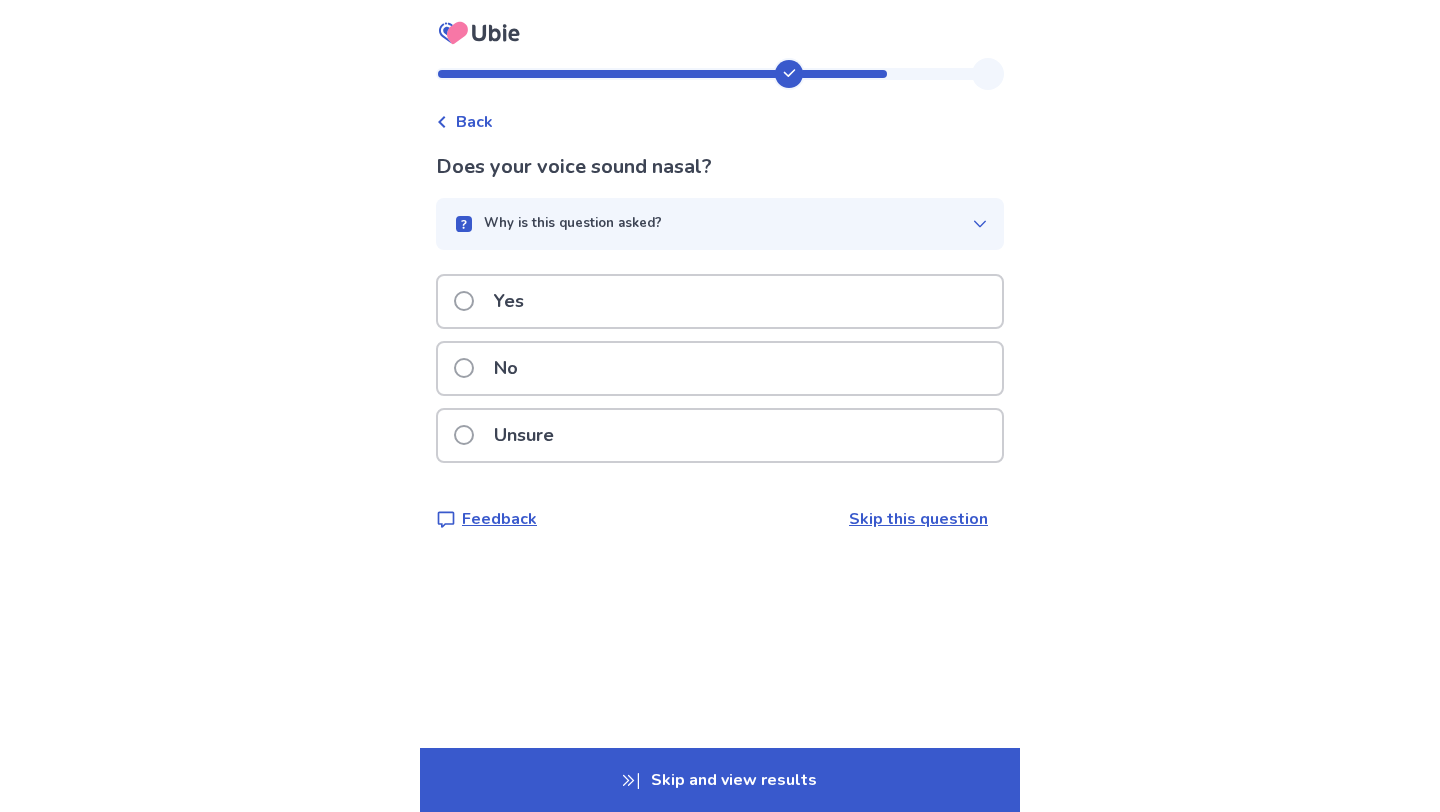 click at bounding box center [464, 368] 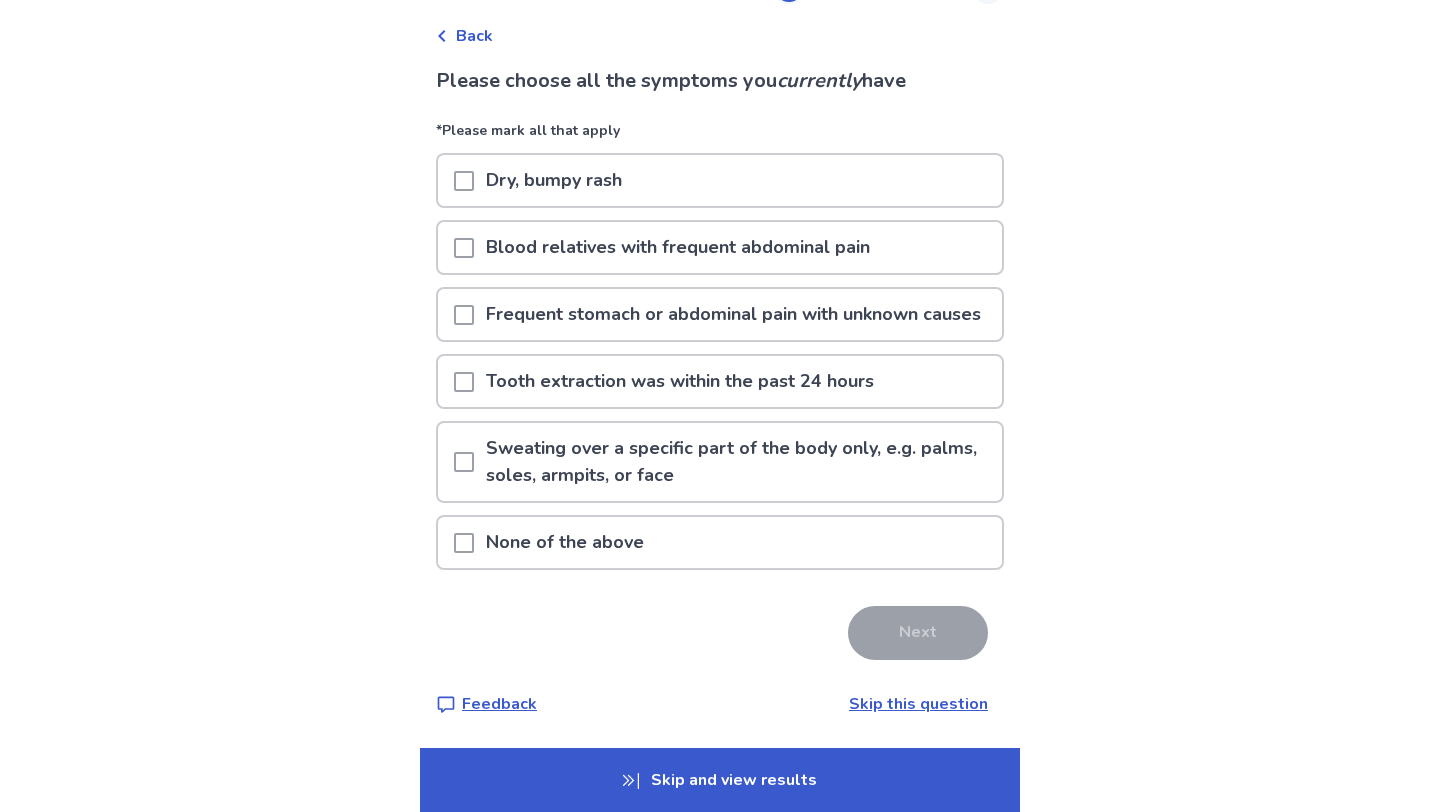 scroll, scrollTop: 113, scrollLeft: 0, axis: vertical 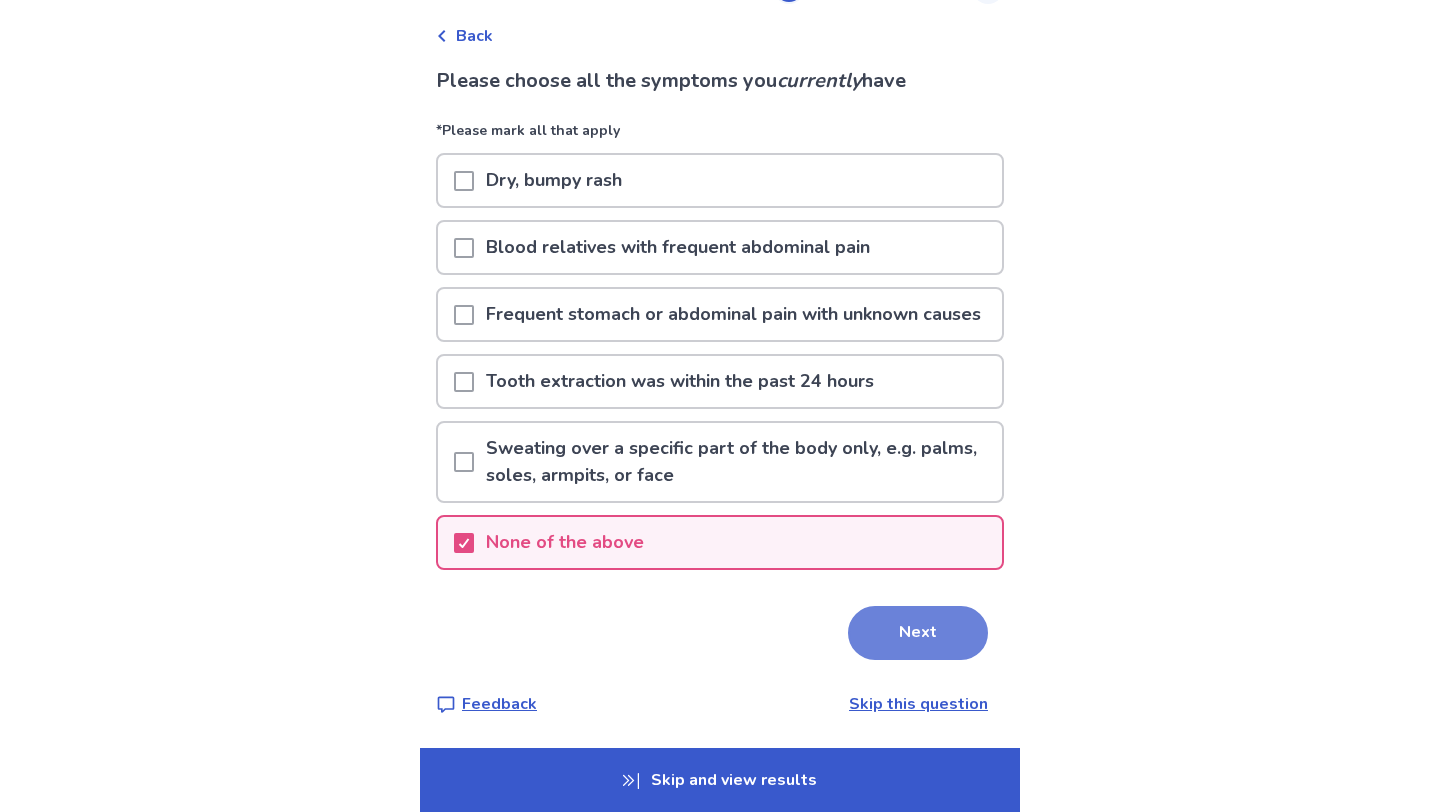 click on "Next" at bounding box center [918, 633] 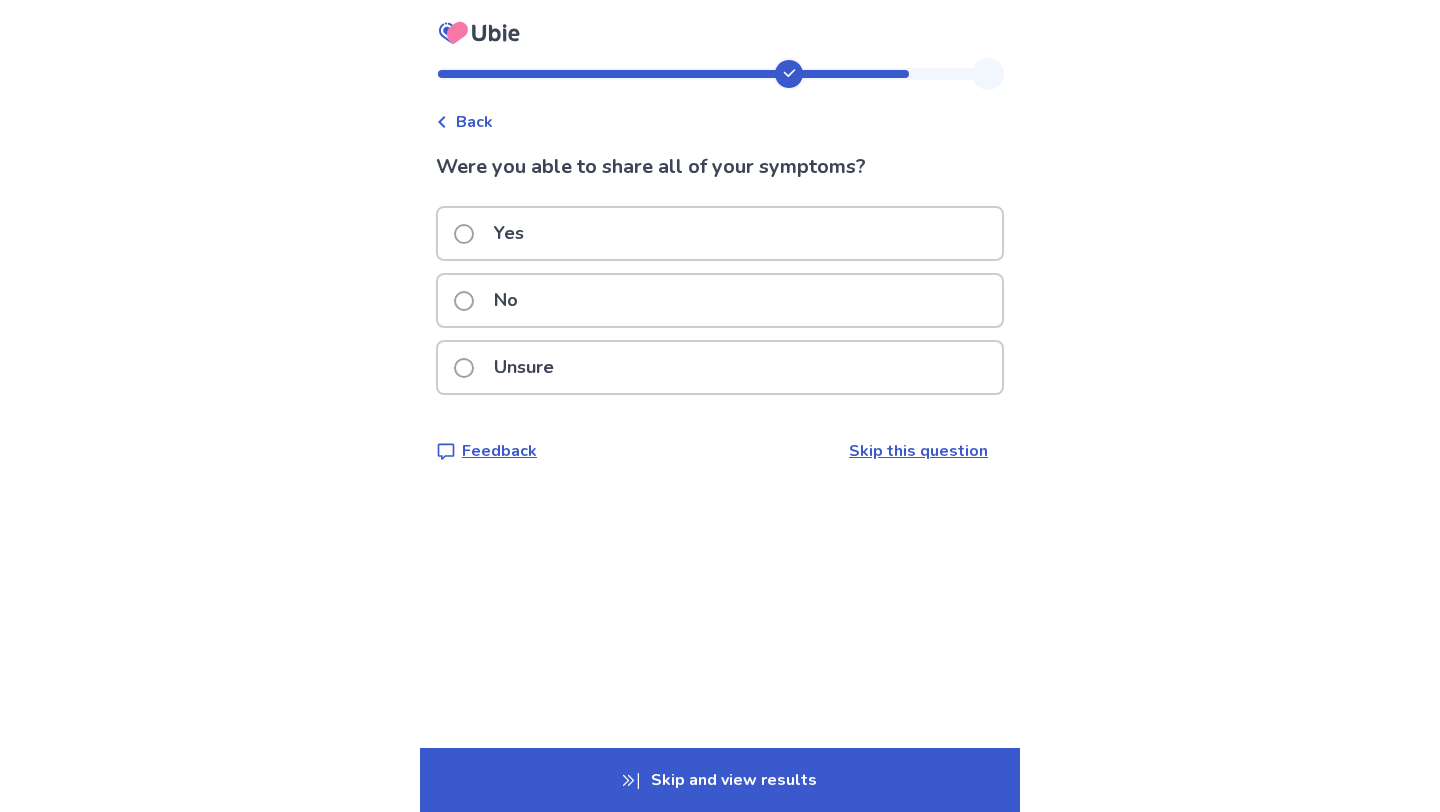 click on "Yes" at bounding box center [720, 233] 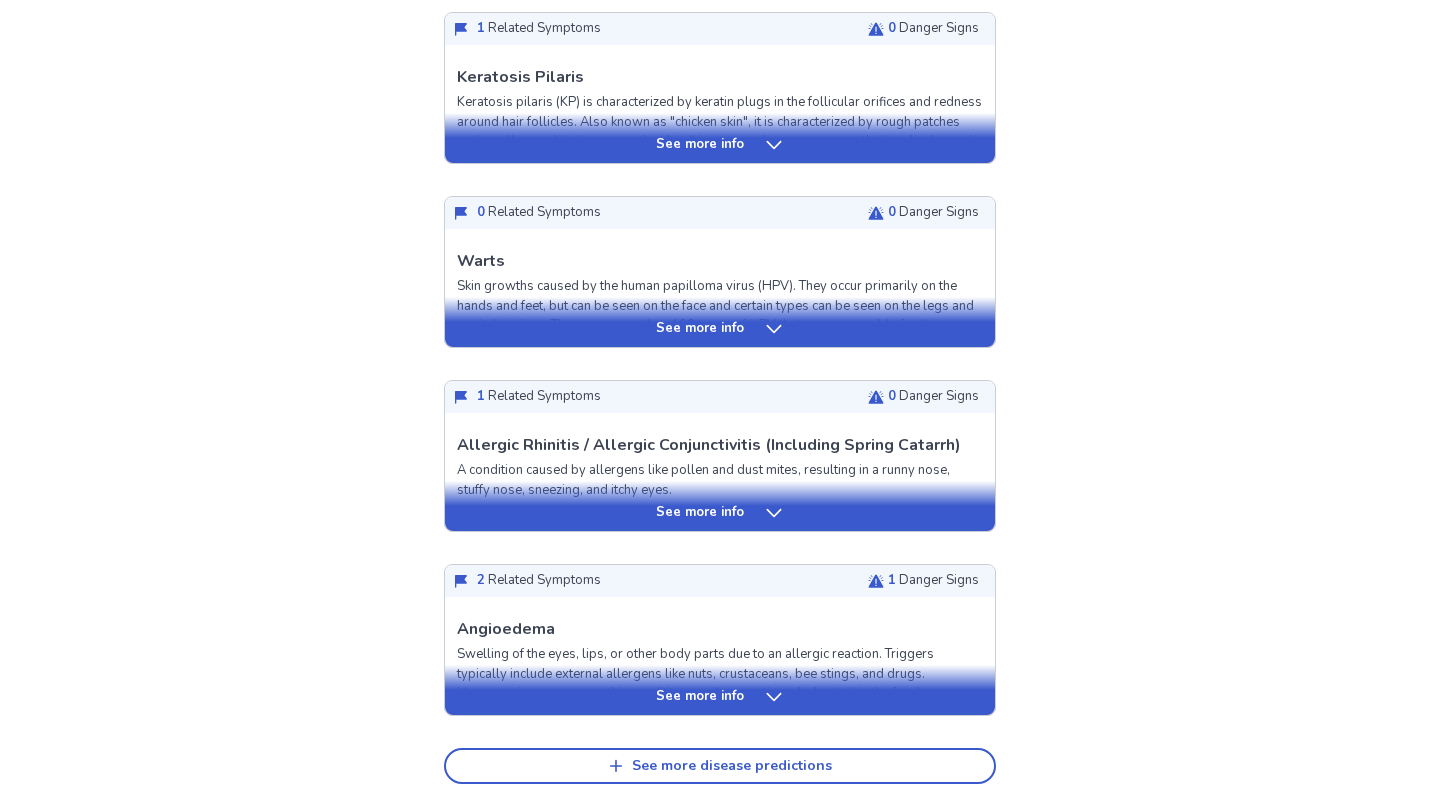 scroll, scrollTop: 591, scrollLeft: 0, axis: vertical 